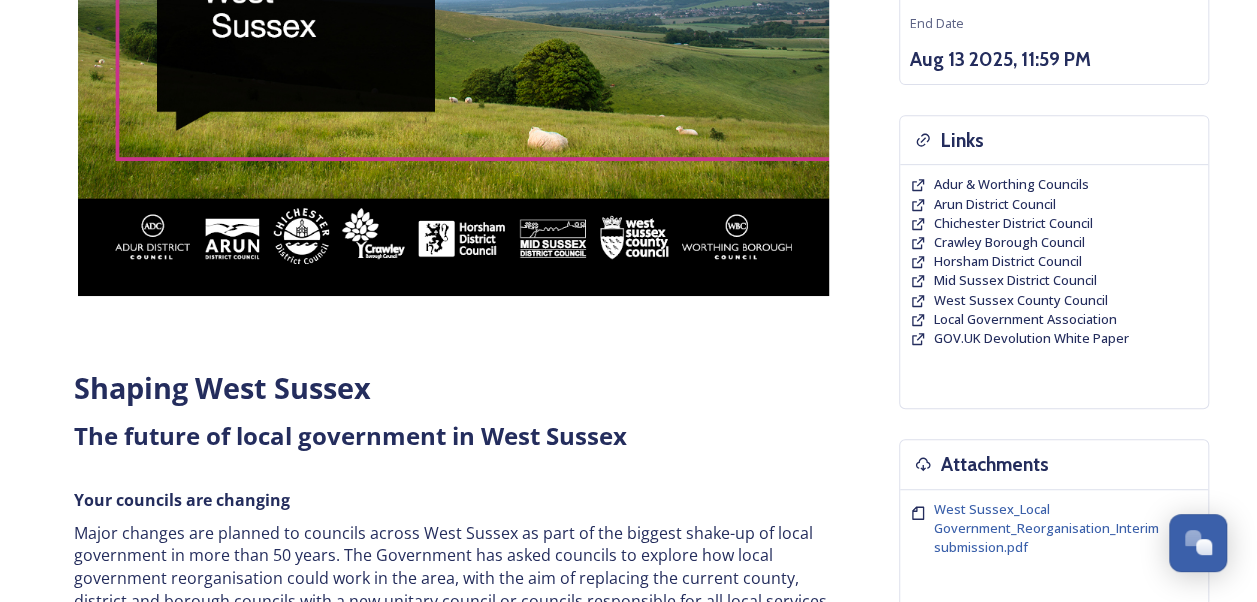 scroll, scrollTop: 400, scrollLeft: 0, axis: vertical 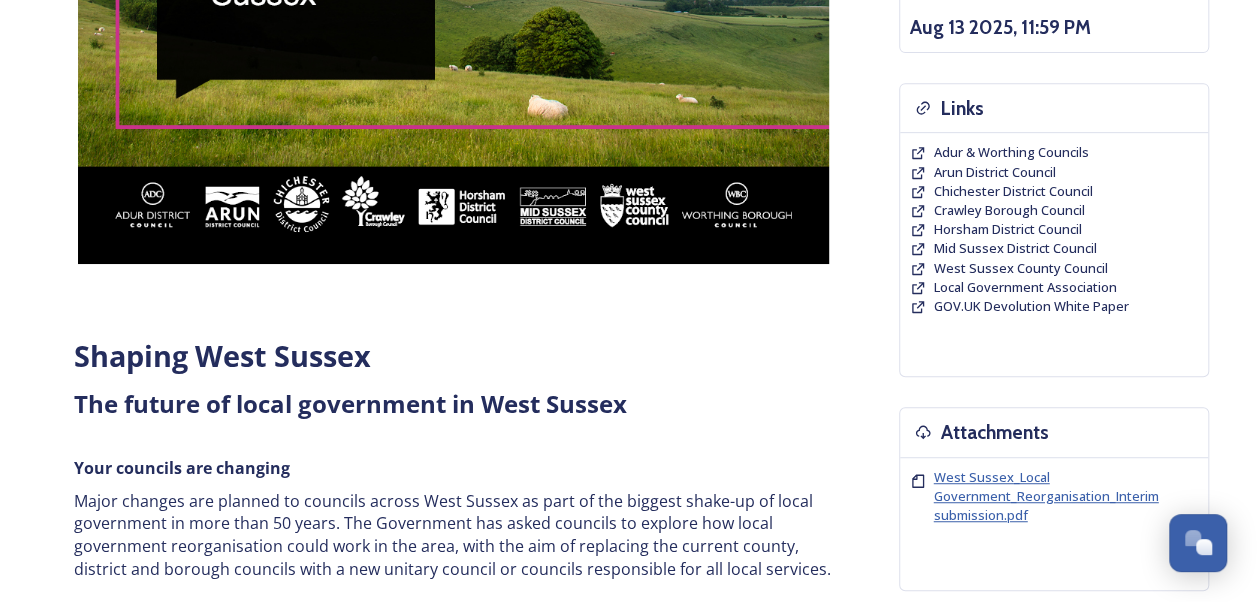 click on "West Sussex_Local Government_Reorganisation_Interim submission.pdf" at bounding box center (1046, 496) 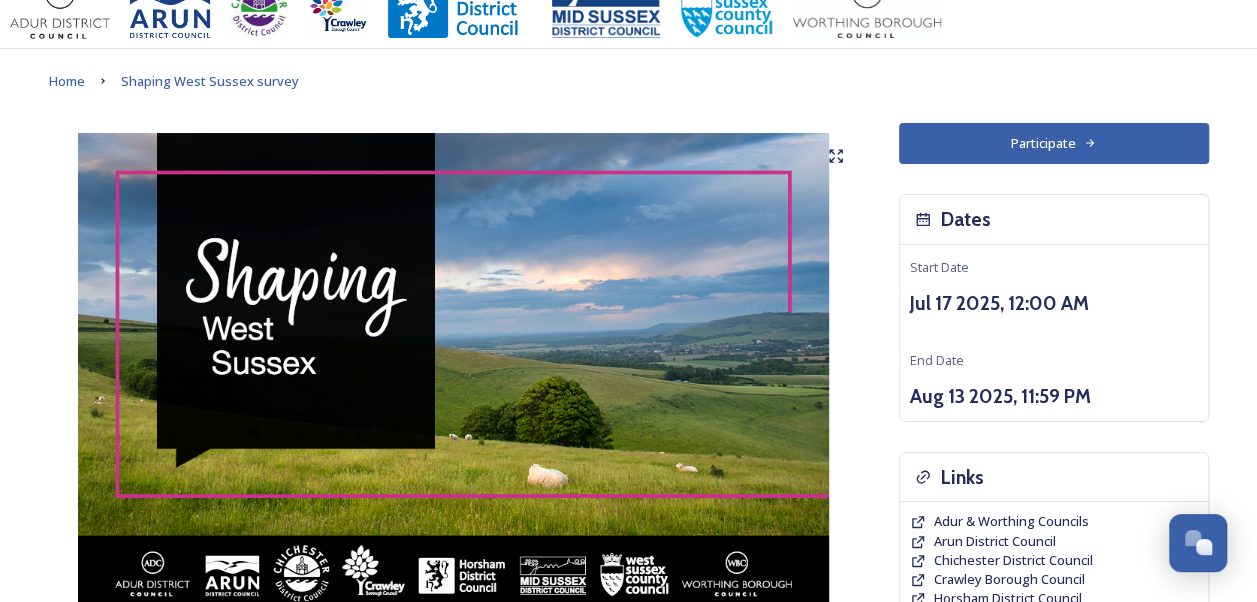 scroll, scrollTop: 0, scrollLeft: 0, axis: both 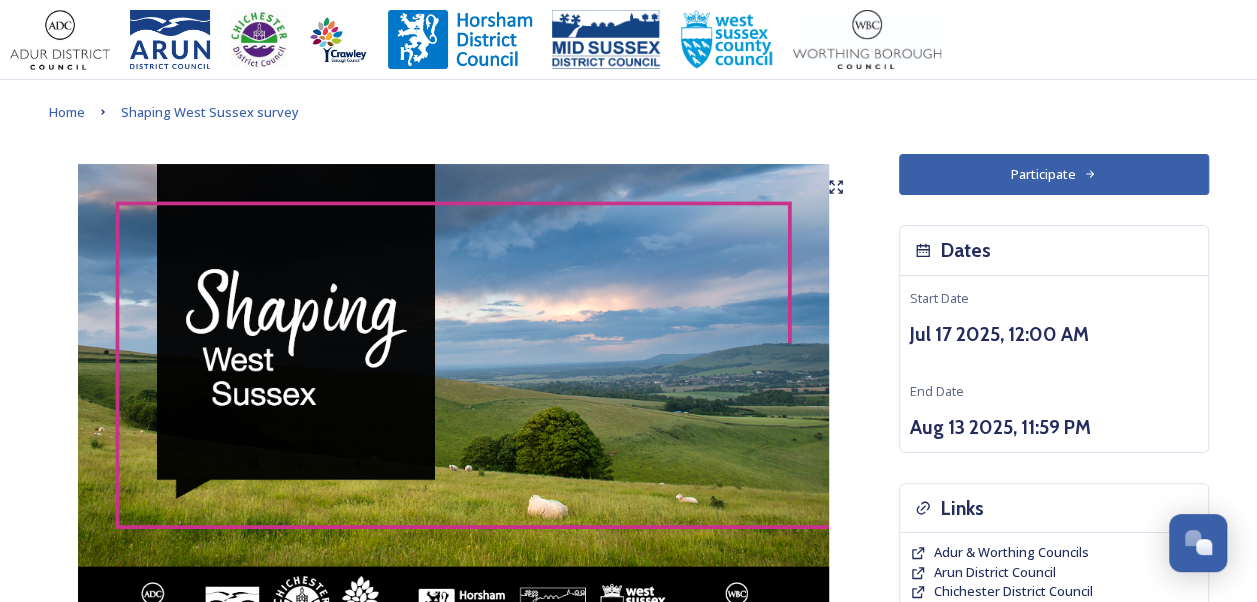 click on "Participate" at bounding box center [1054, 174] 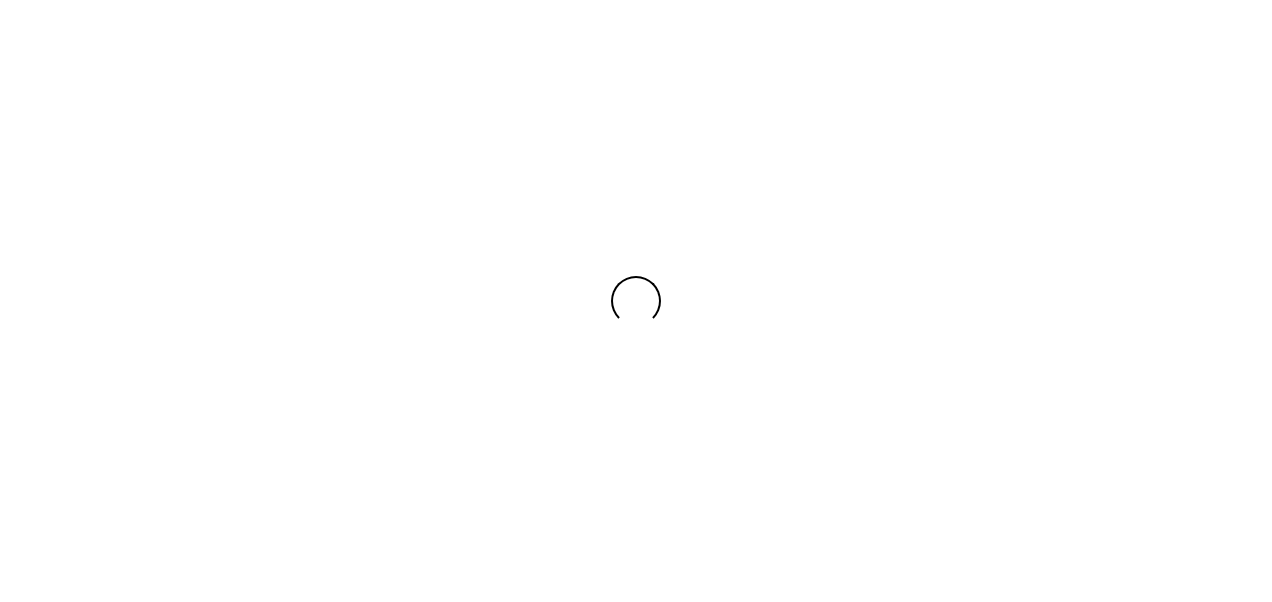 scroll, scrollTop: 0, scrollLeft: 0, axis: both 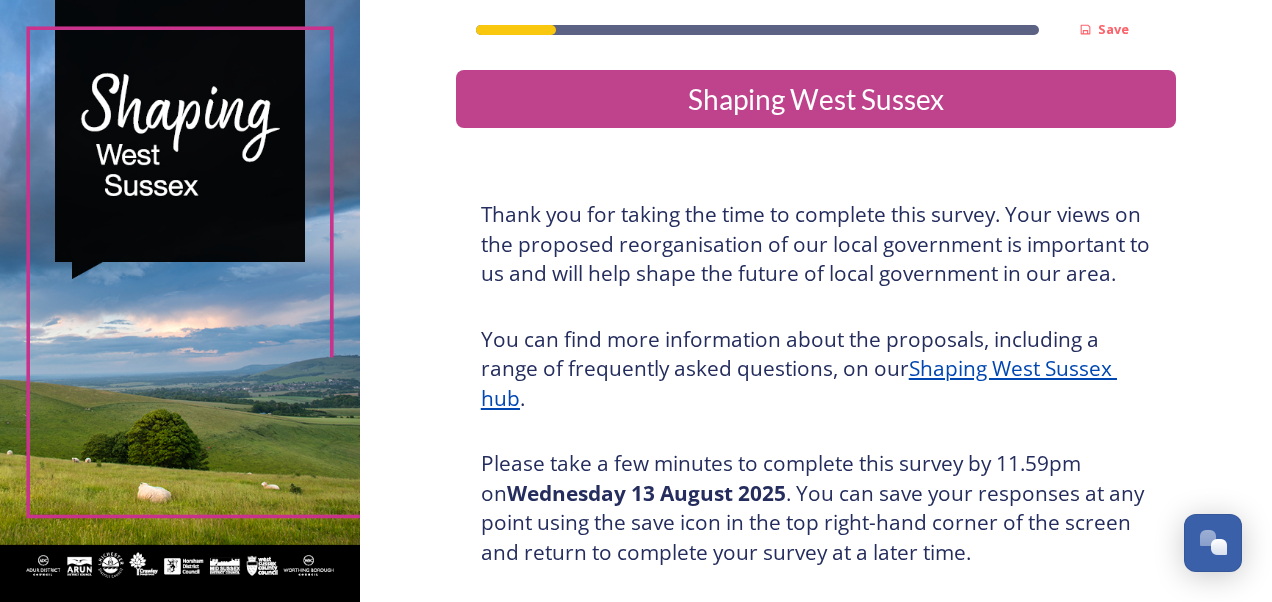 click on "Shaping West Sussex" at bounding box center [816, 99] 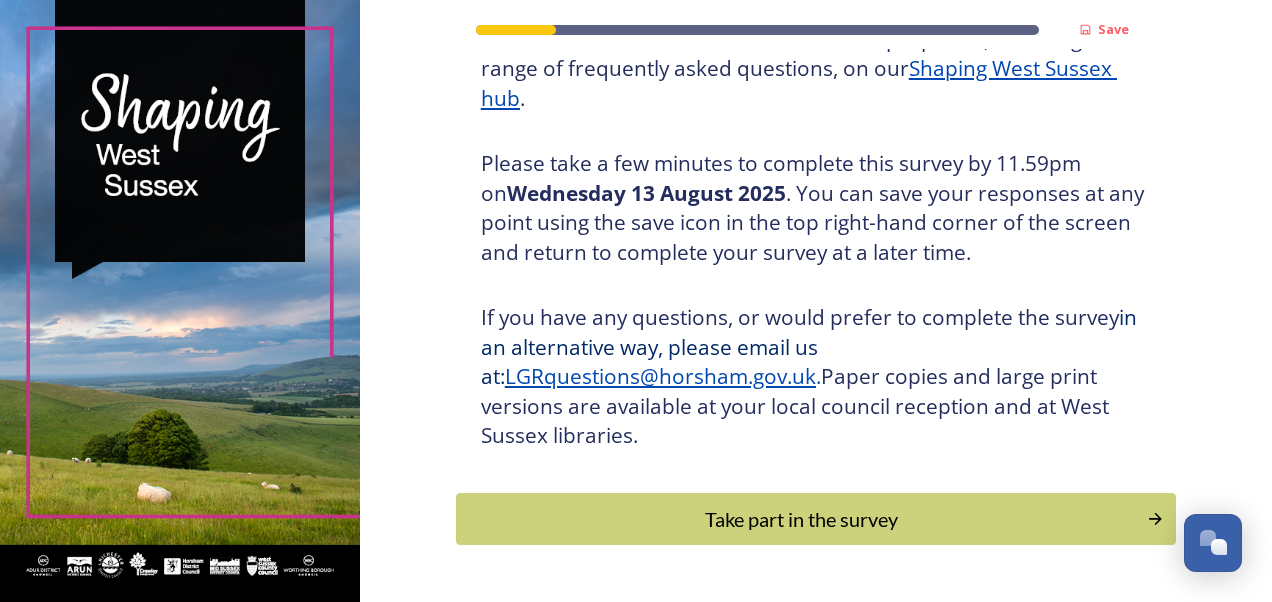 scroll, scrollTop: 358, scrollLeft: 0, axis: vertical 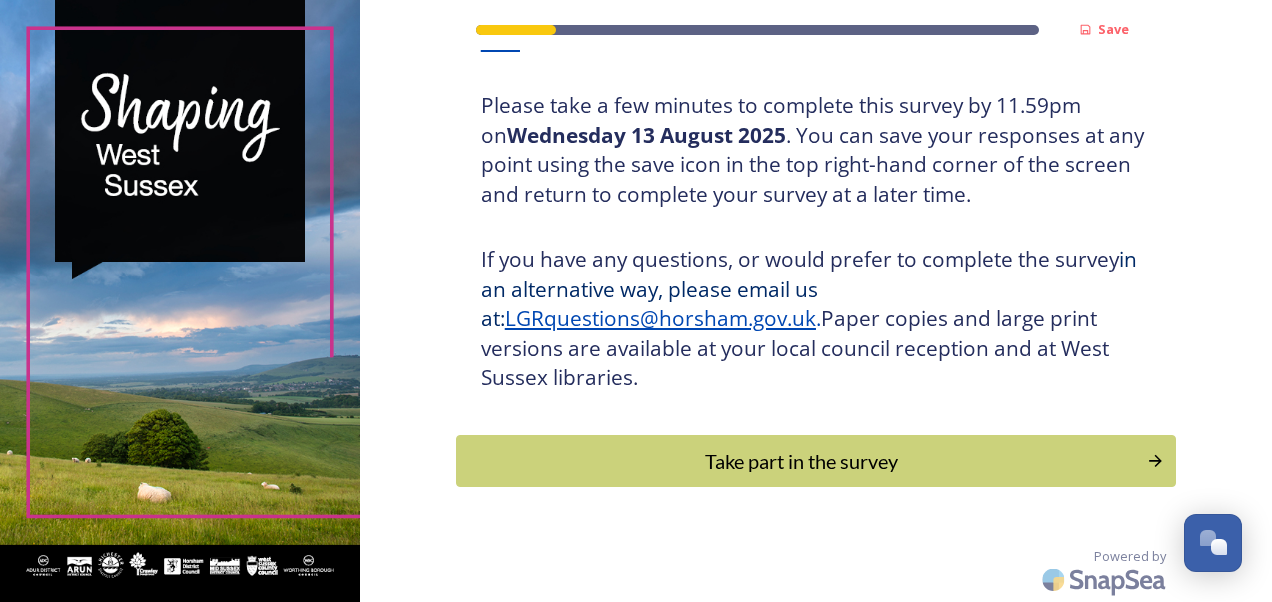 click on "Take part in the survey" at bounding box center (801, 461) 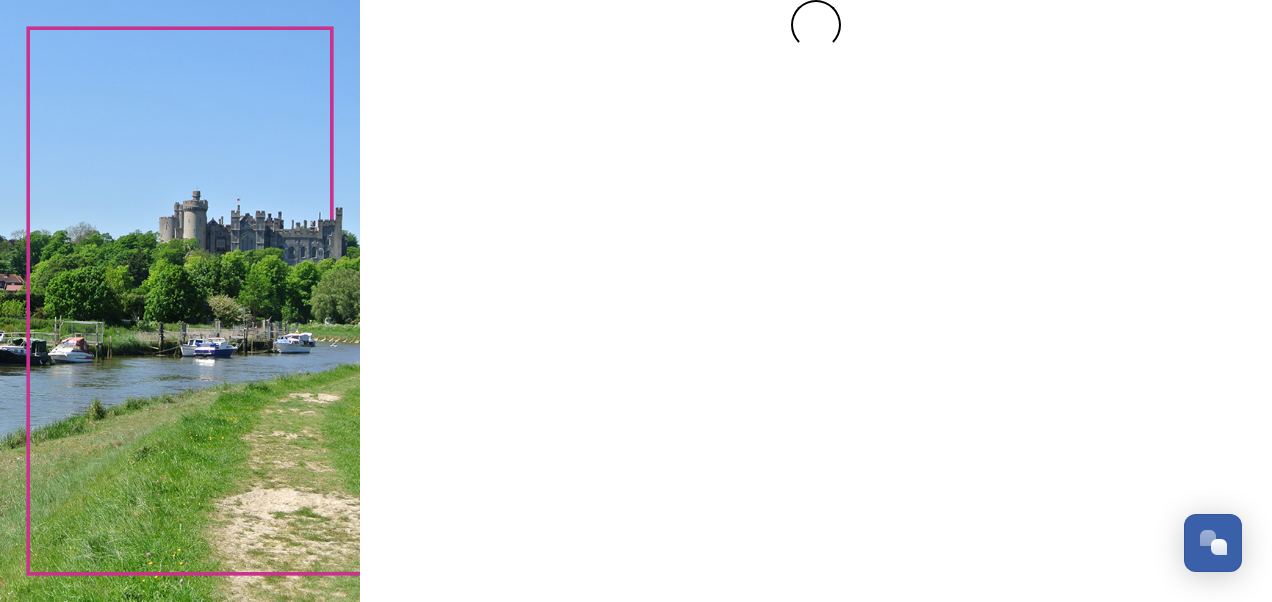 scroll, scrollTop: 0, scrollLeft: 0, axis: both 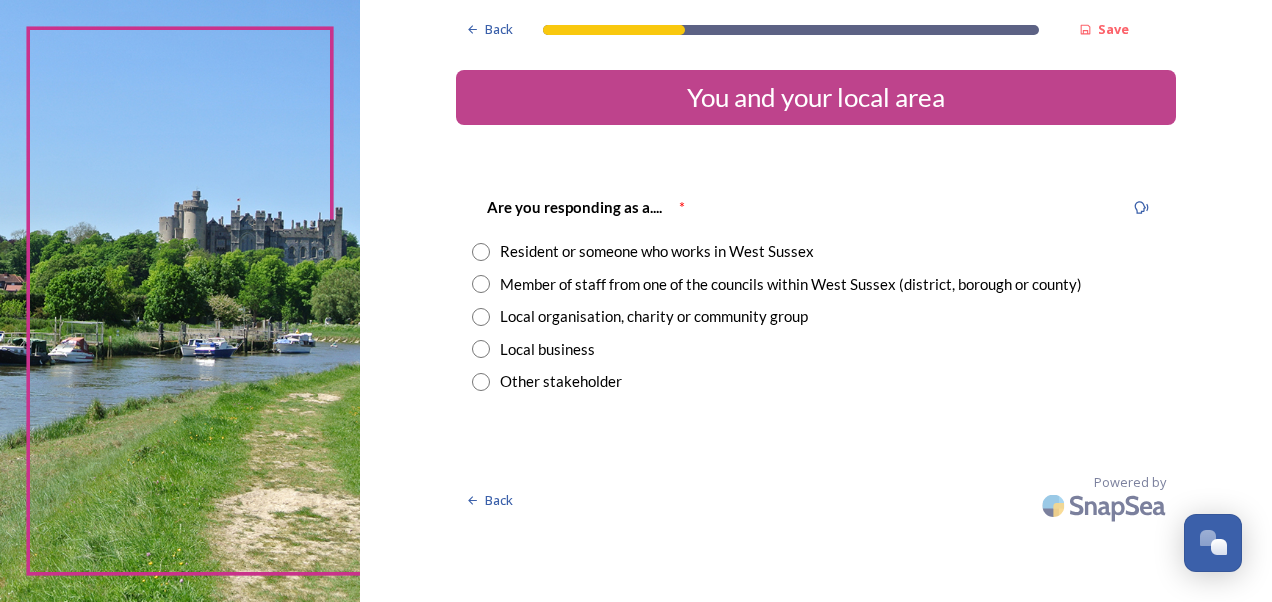click on "Member of staff from one of the councils within West Sussex (district, borough or county)" at bounding box center (791, 284) 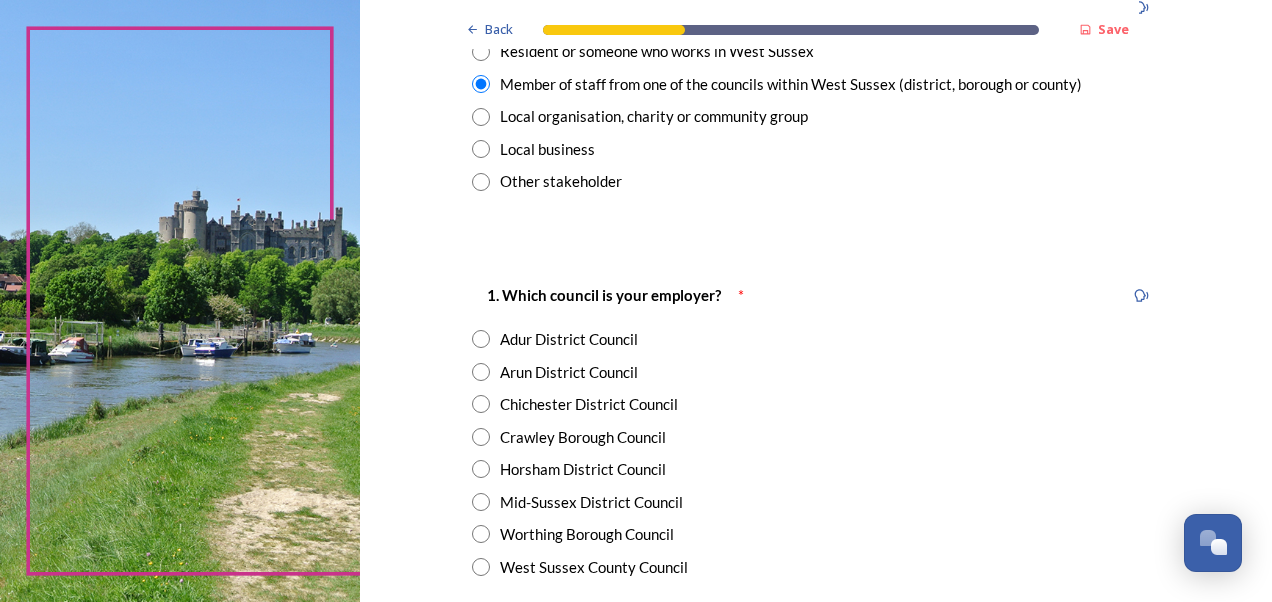 scroll, scrollTop: 300, scrollLeft: 0, axis: vertical 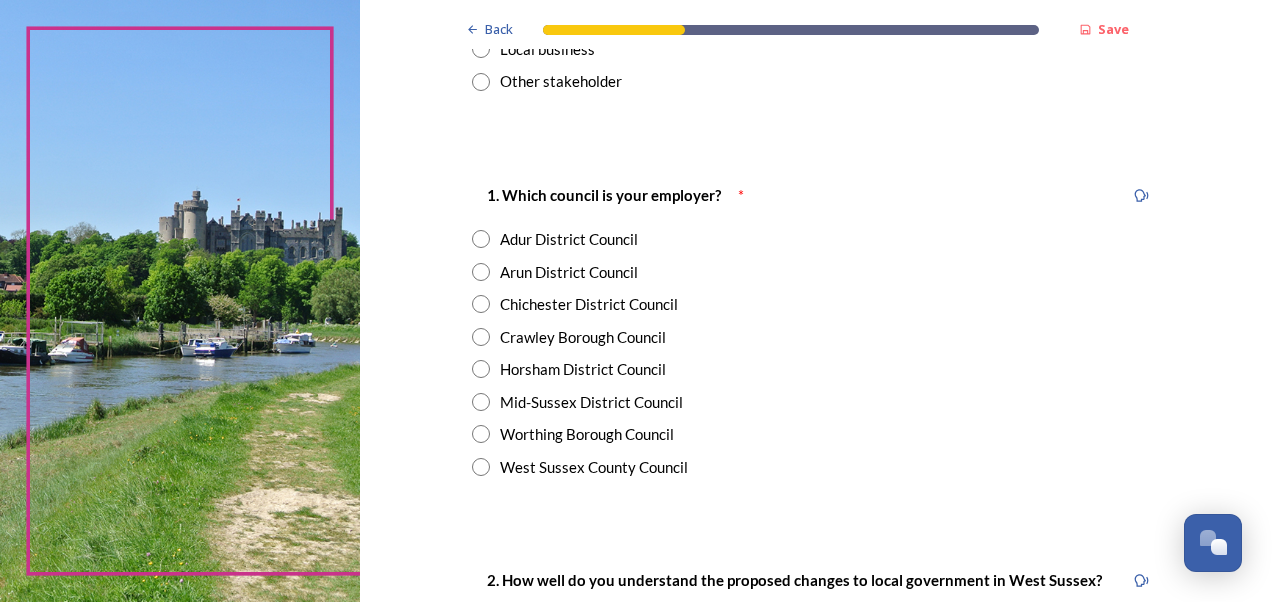 click on "West Sussex County Council" at bounding box center [594, 467] 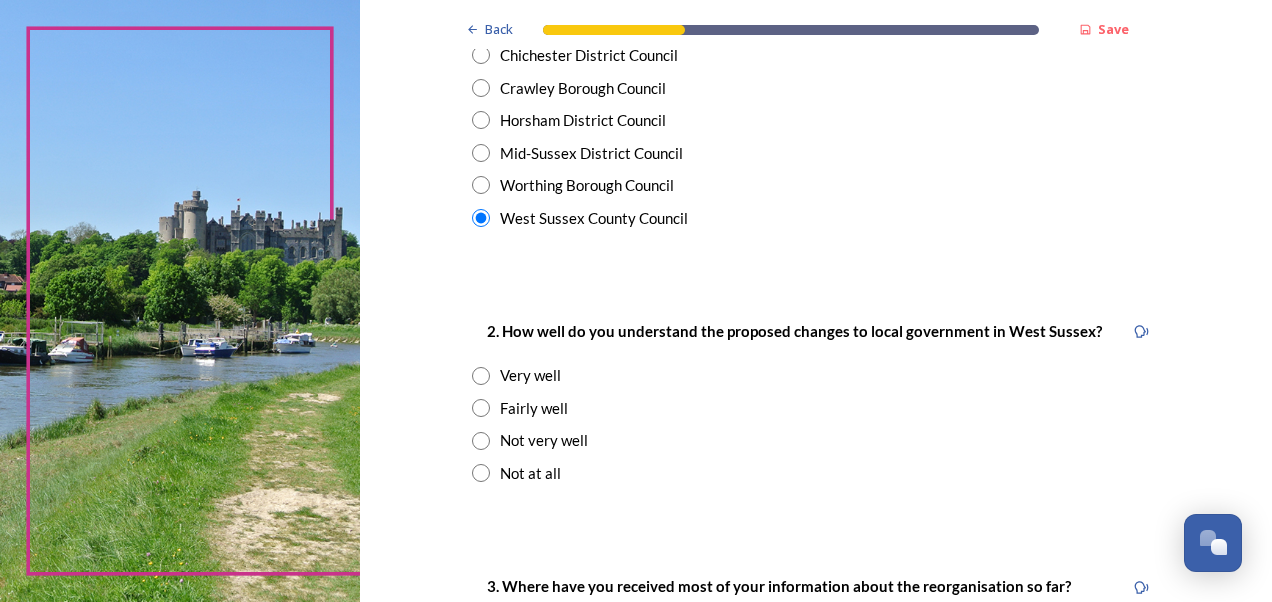 scroll, scrollTop: 600, scrollLeft: 0, axis: vertical 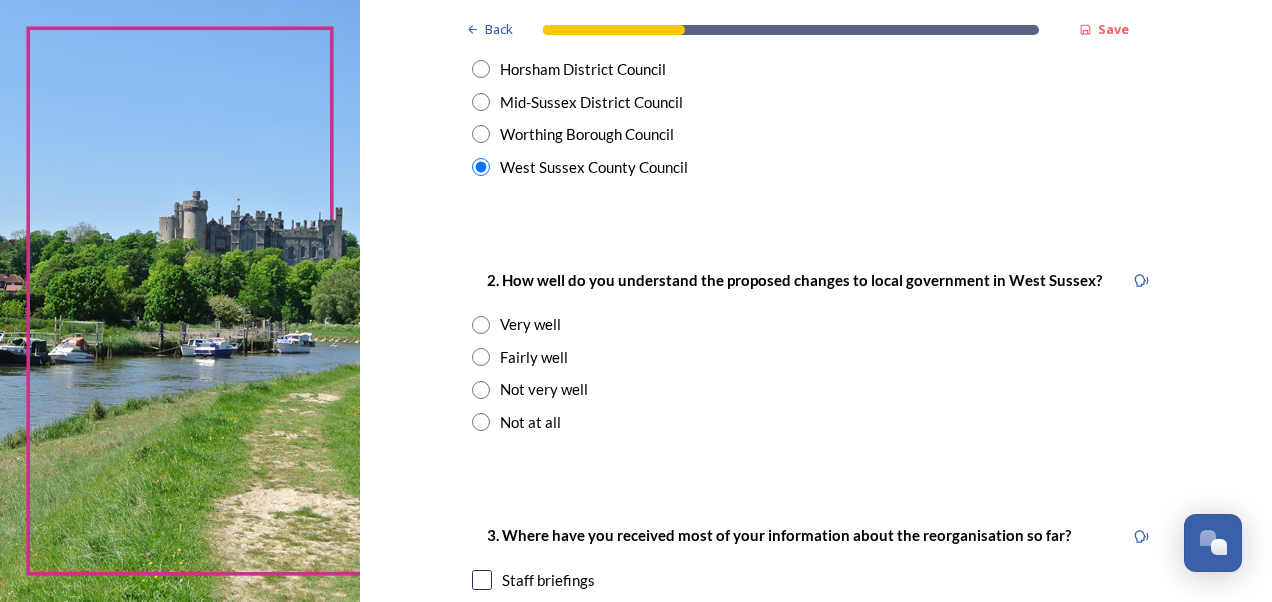 click on "Not very well" at bounding box center [544, 389] 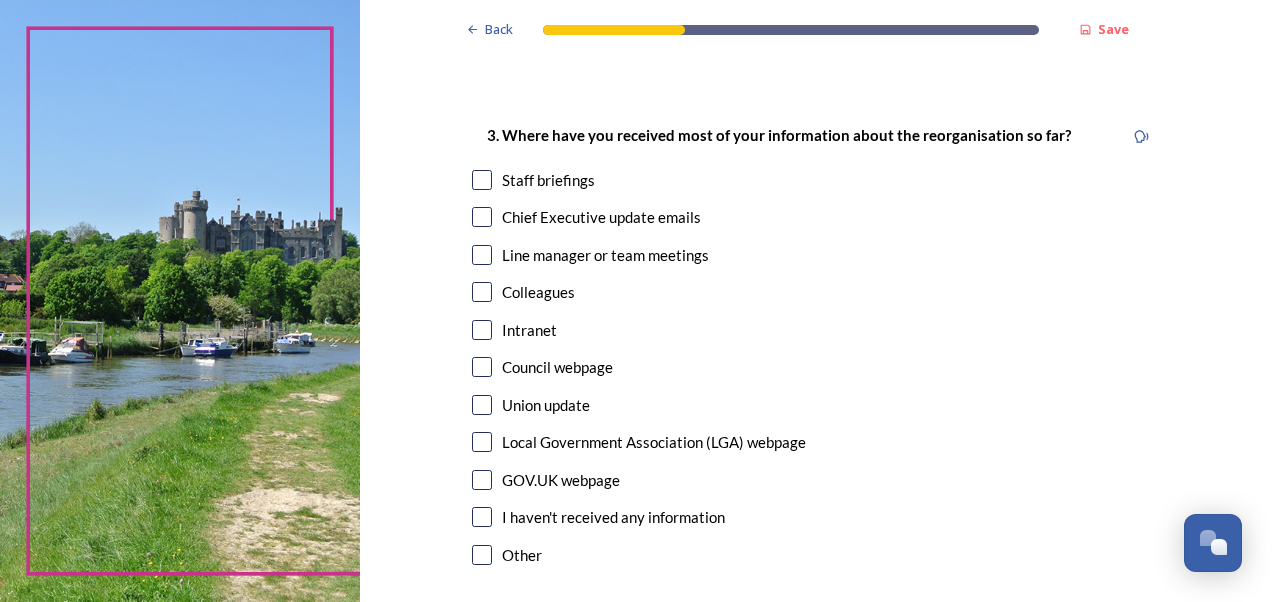 scroll, scrollTop: 1100, scrollLeft: 0, axis: vertical 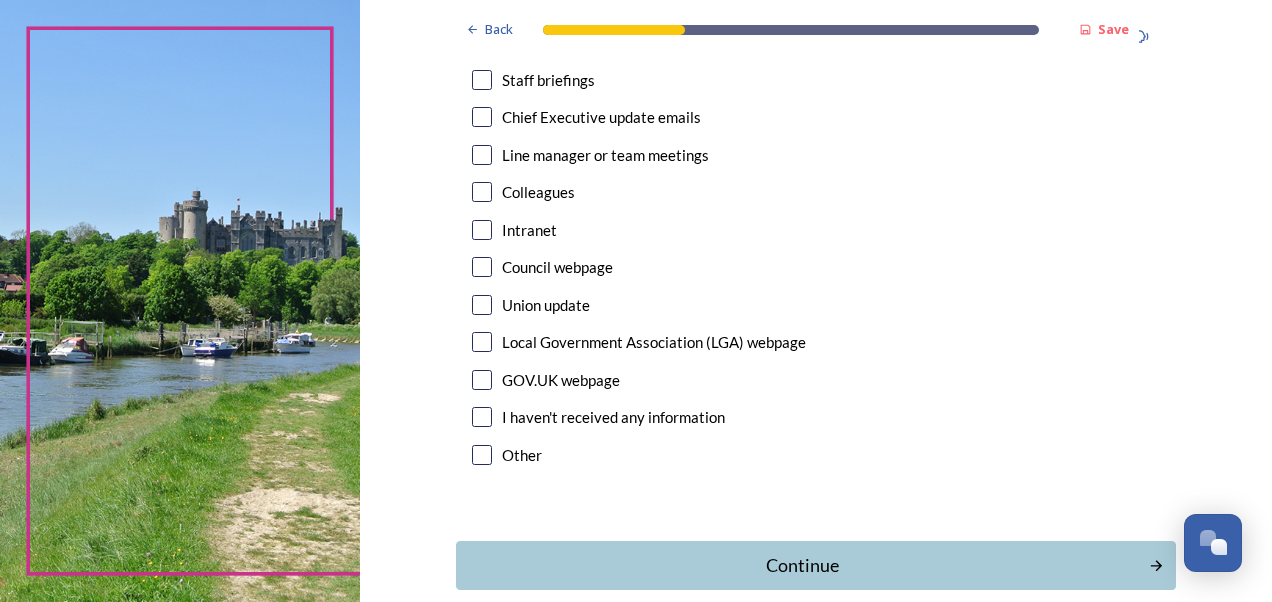 click on "Intranet" at bounding box center [816, 230] 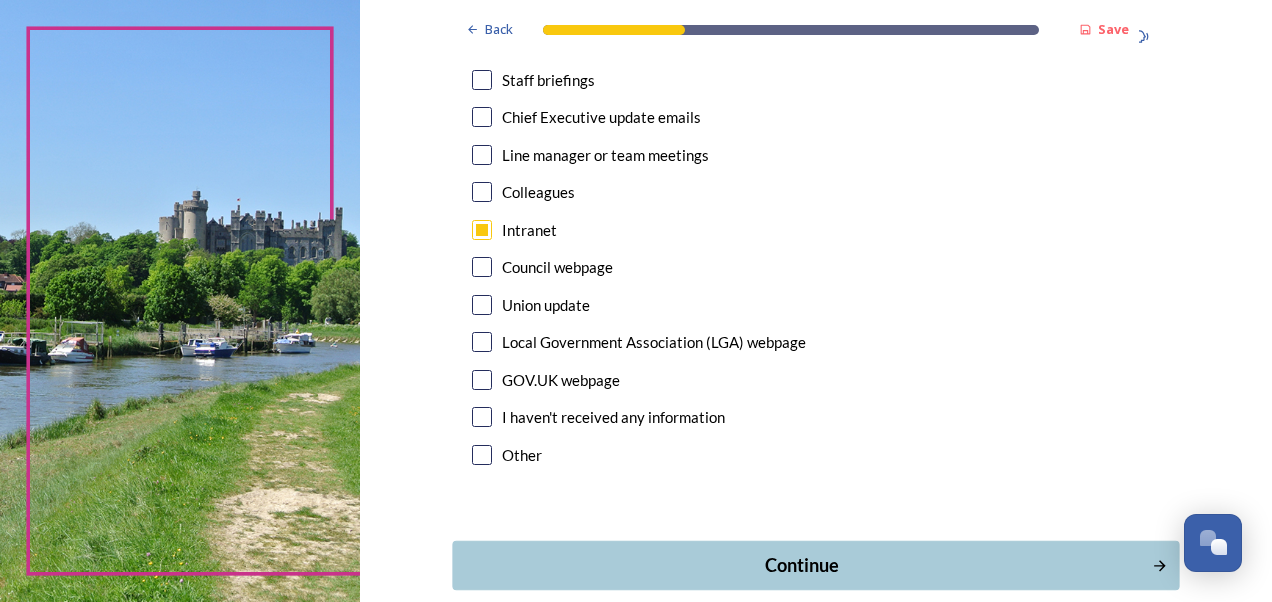click on "Continue" at bounding box center [801, 565] 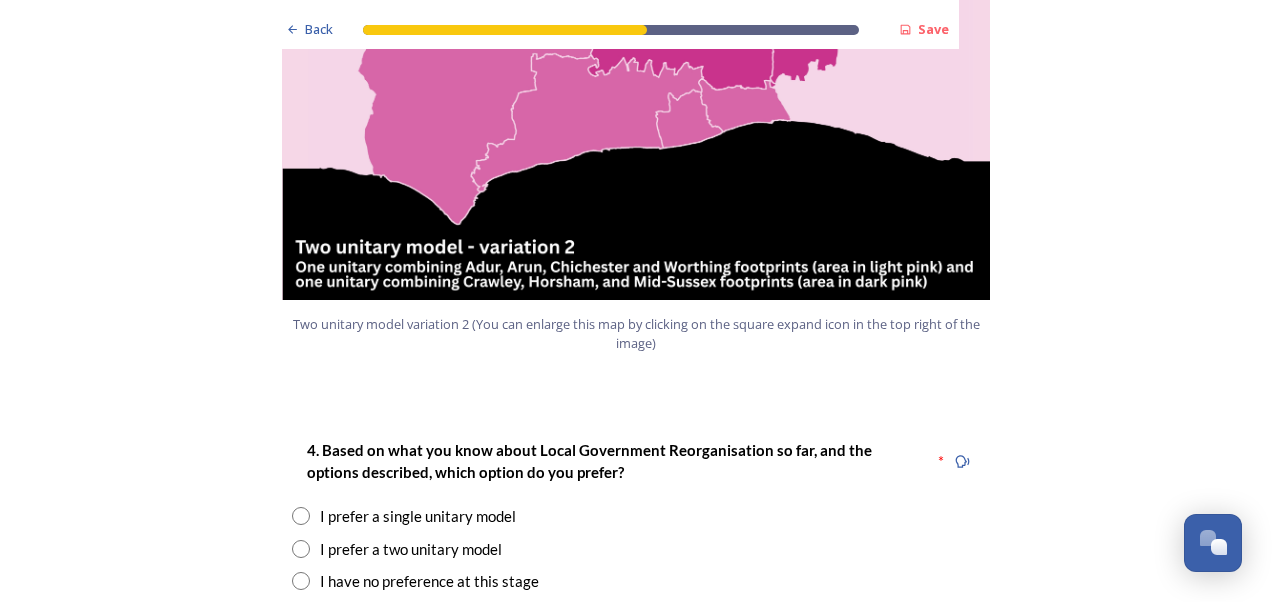 scroll, scrollTop: 2400, scrollLeft: 0, axis: vertical 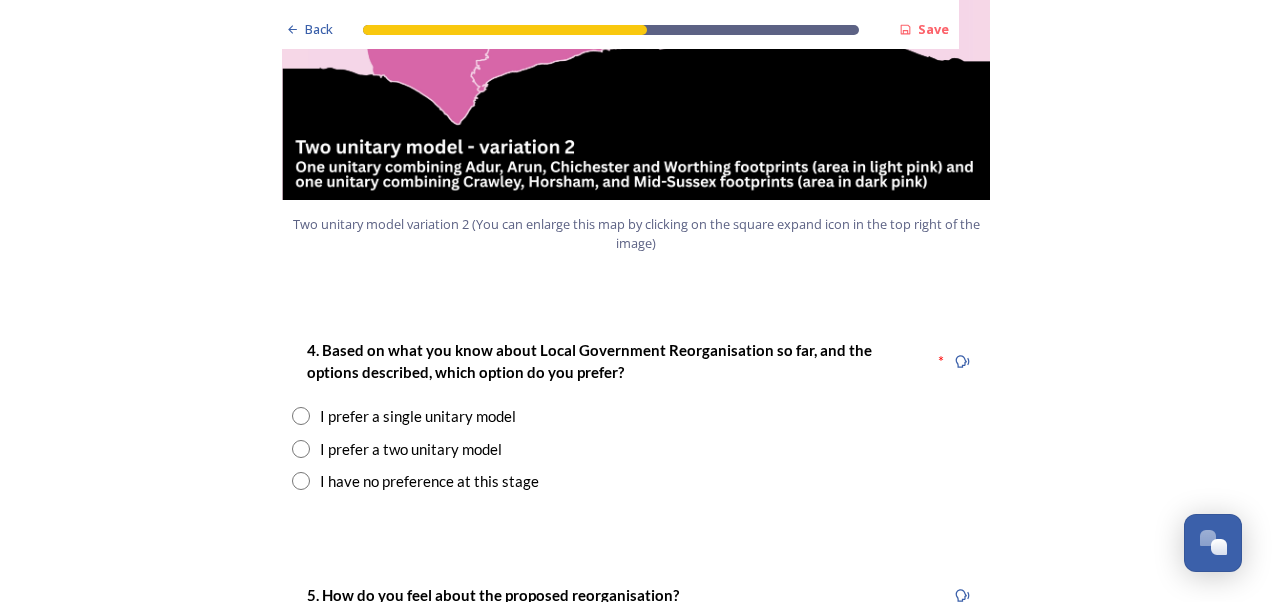 click on "I have no preference at this stage" at bounding box center [429, 481] 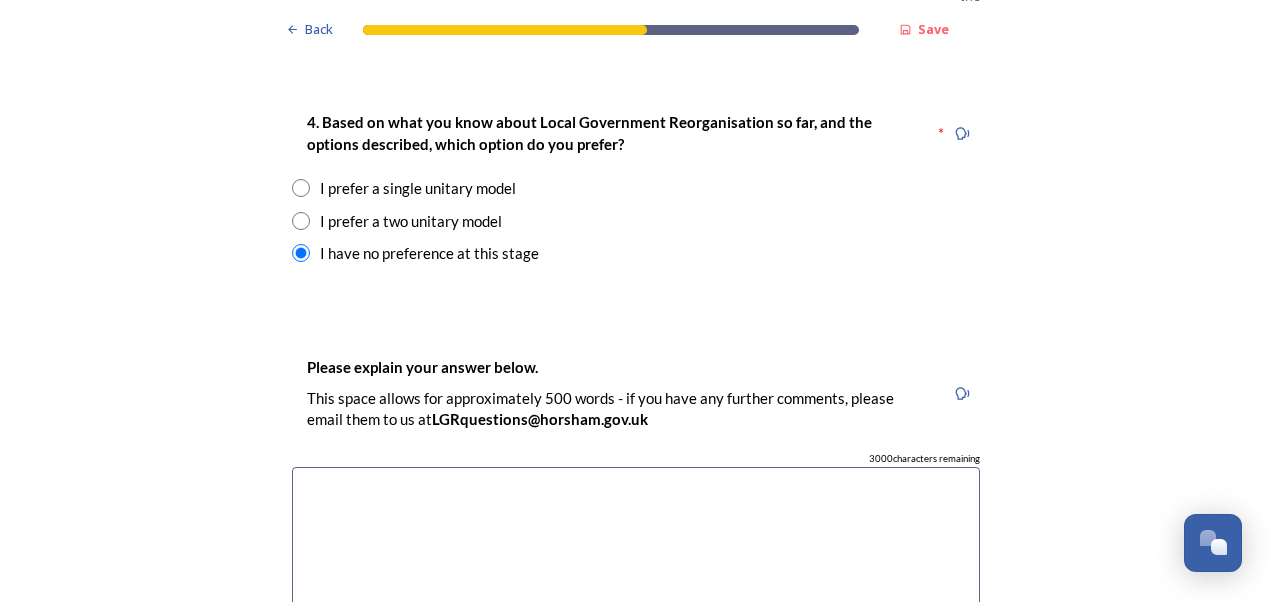 scroll, scrollTop: 2700, scrollLeft: 0, axis: vertical 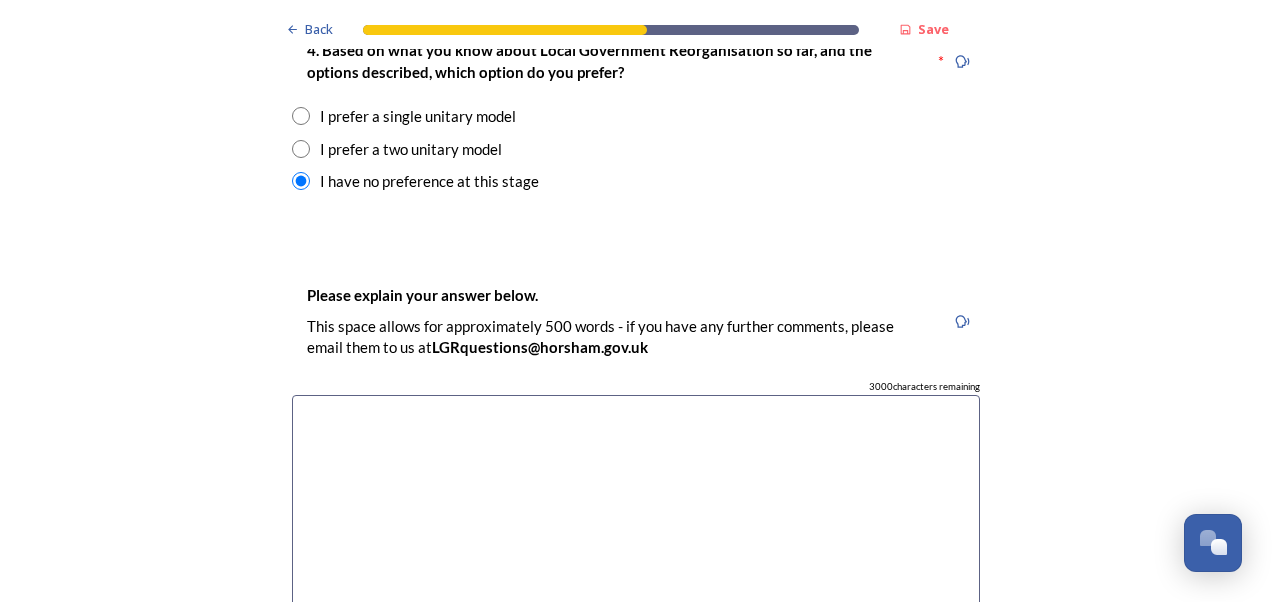 click on "I prefer a two unitary model" at bounding box center [411, 149] 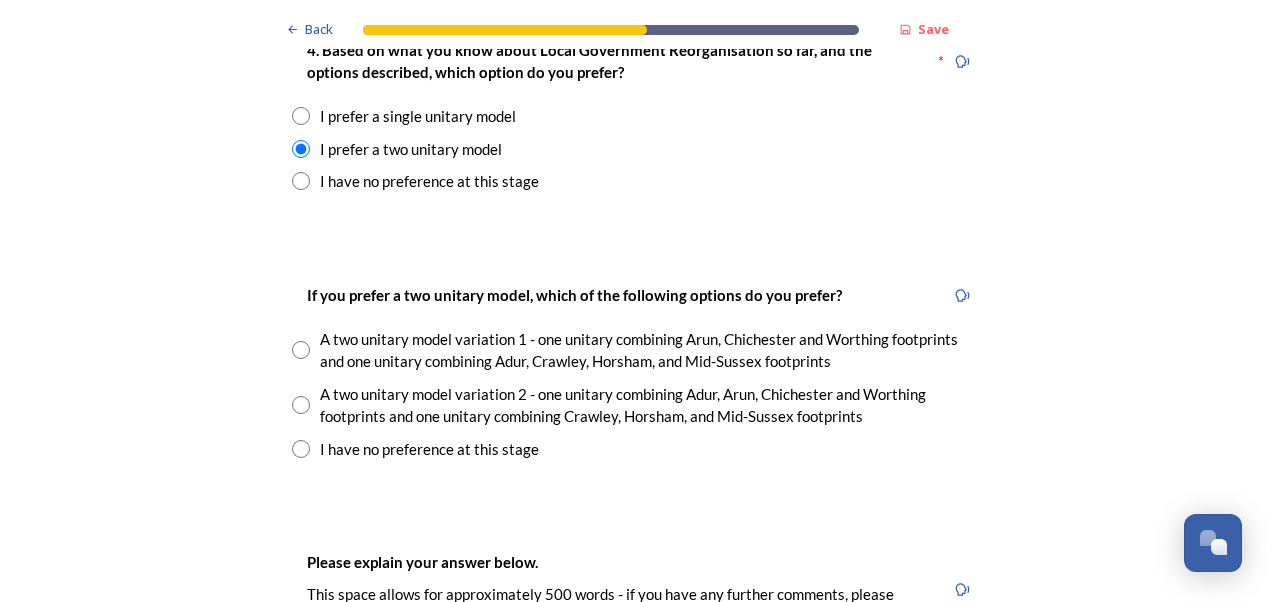 click at bounding box center (301, 405) 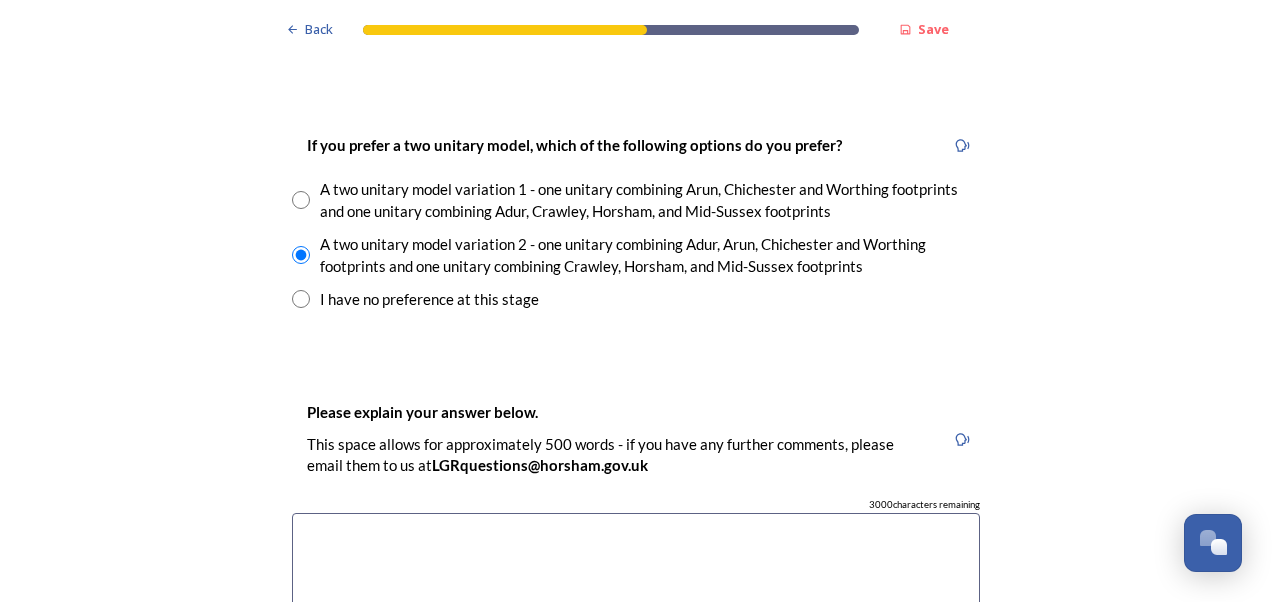 scroll, scrollTop: 3000, scrollLeft: 0, axis: vertical 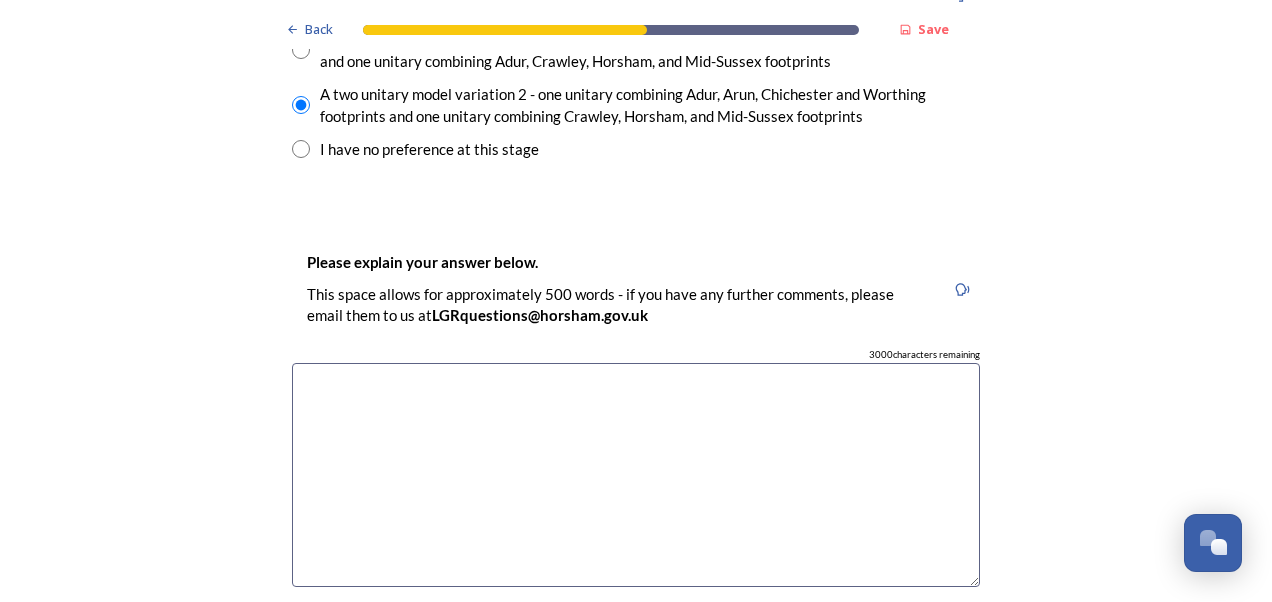 click at bounding box center [636, 475] 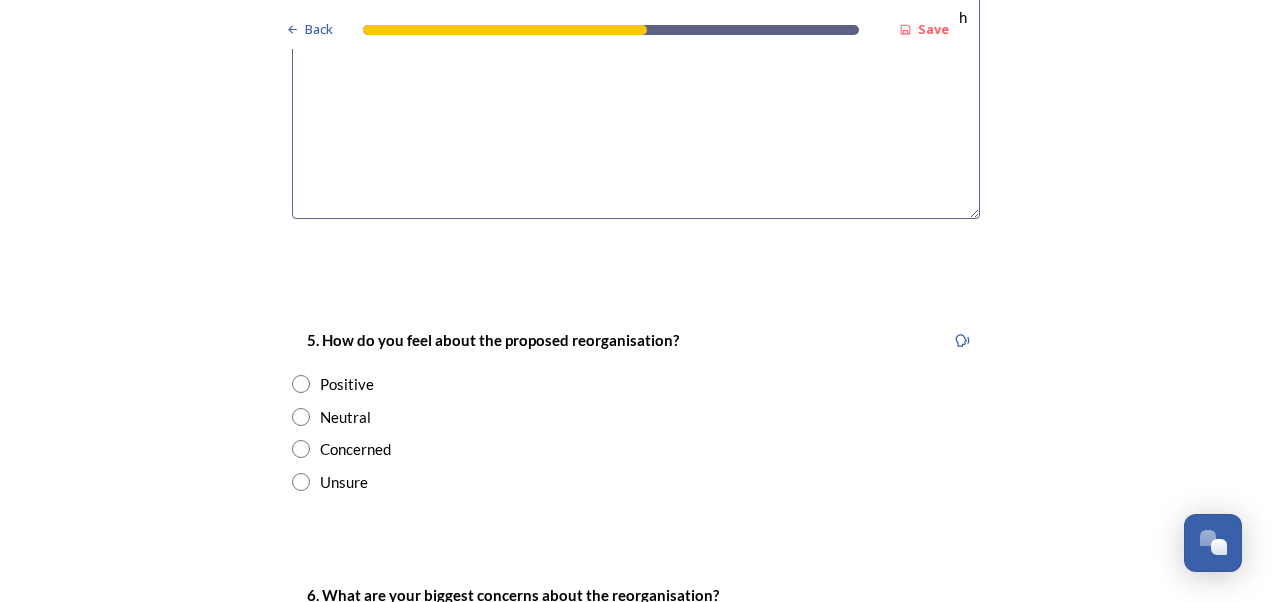 scroll, scrollTop: 3400, scrollLeft: 0, axis: vertical 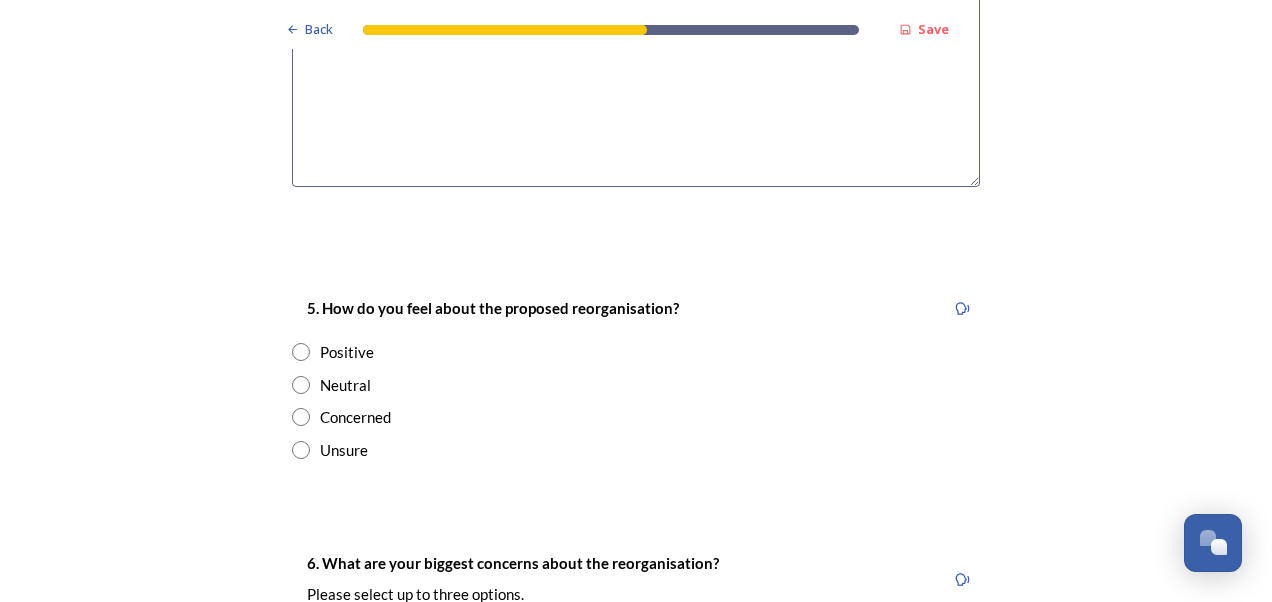type on "In my work, I am used to working along the lines of model two and it seems like a sensible North/South option" 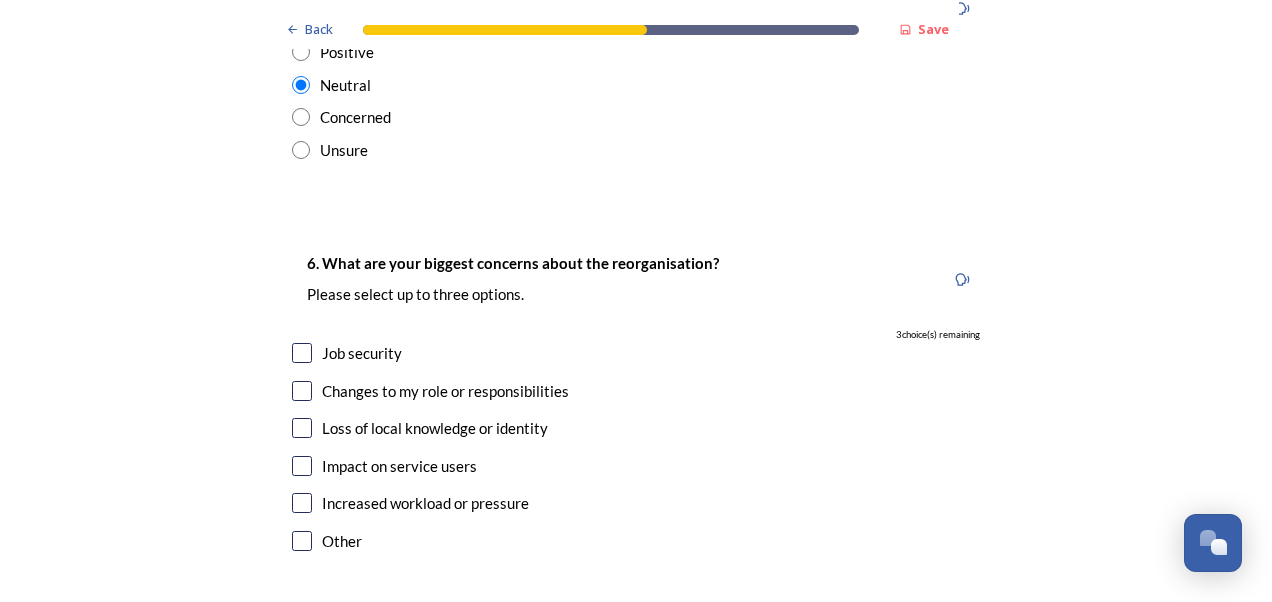 scroll, scrollTop: 3800, scrollLeft: 0, axis: vertical 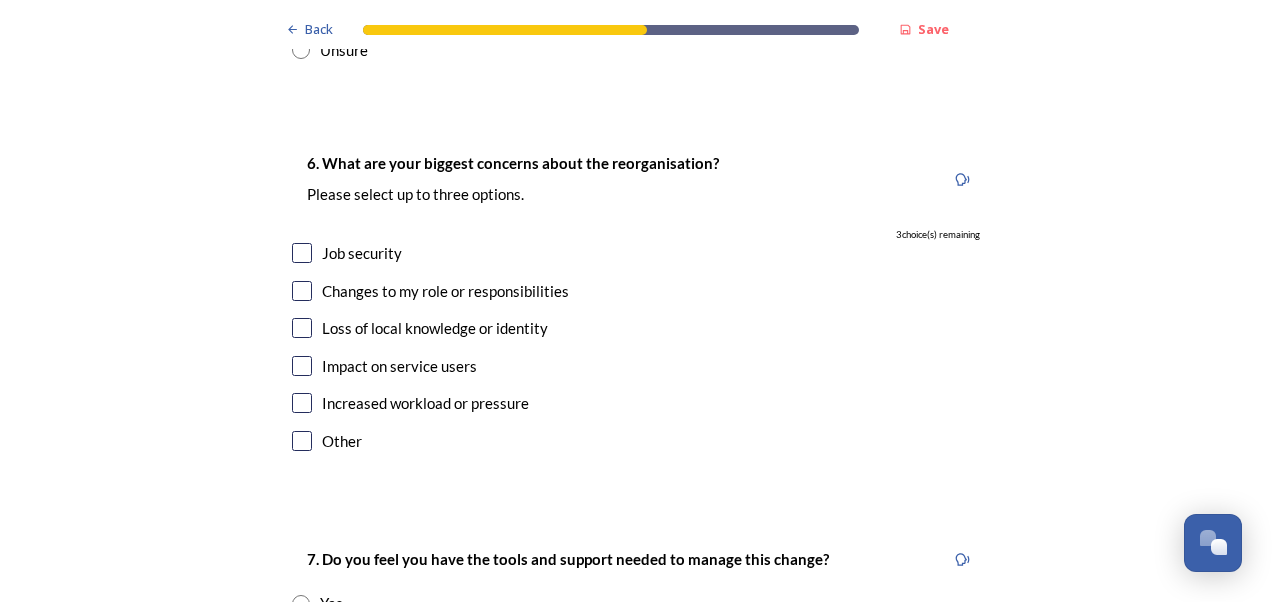click at bounding box center [302, 366] 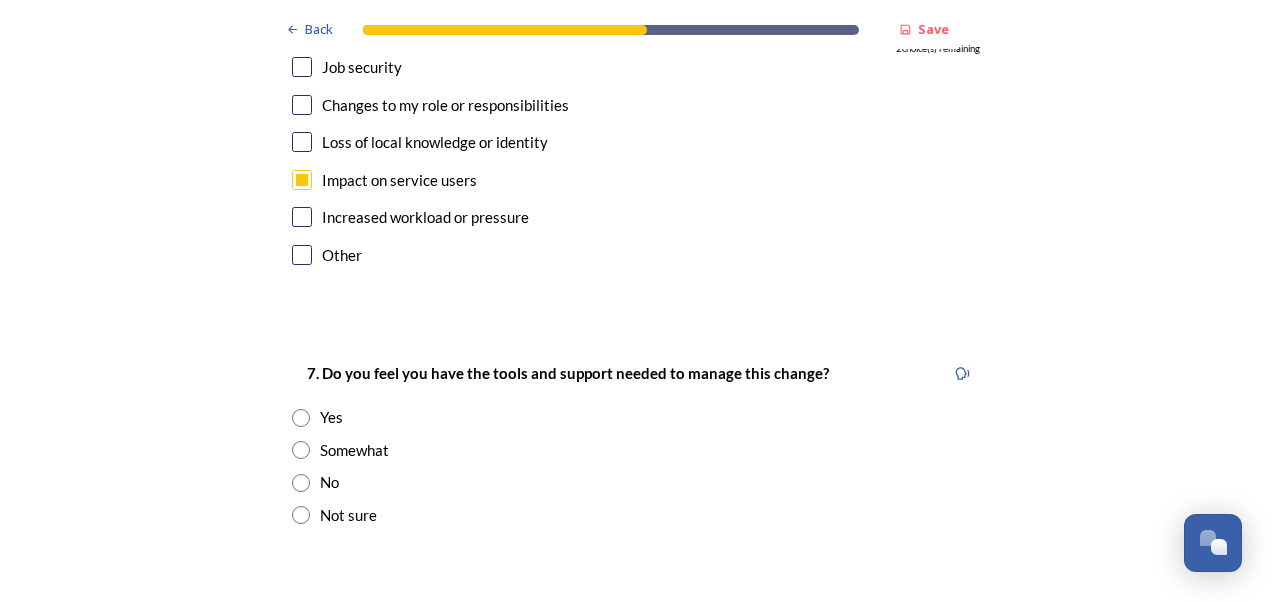 scroll, scrollTop: 4100, scrollLeft: 0, axis: vertical 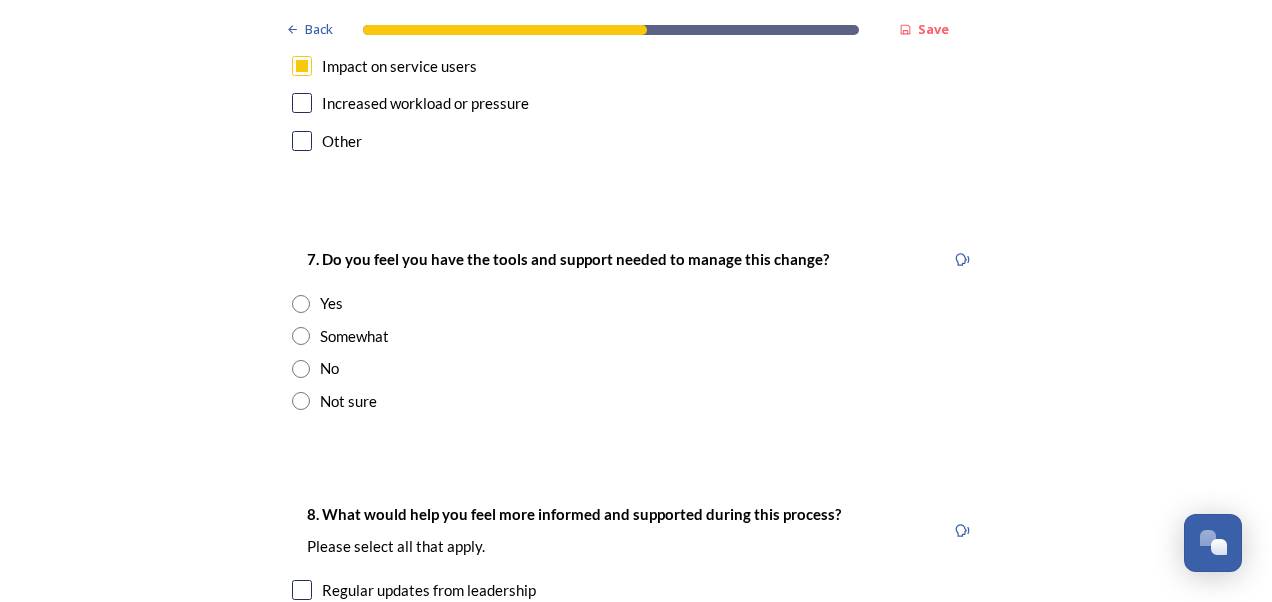 click on "Not sure" at bounding box center (348, 401) 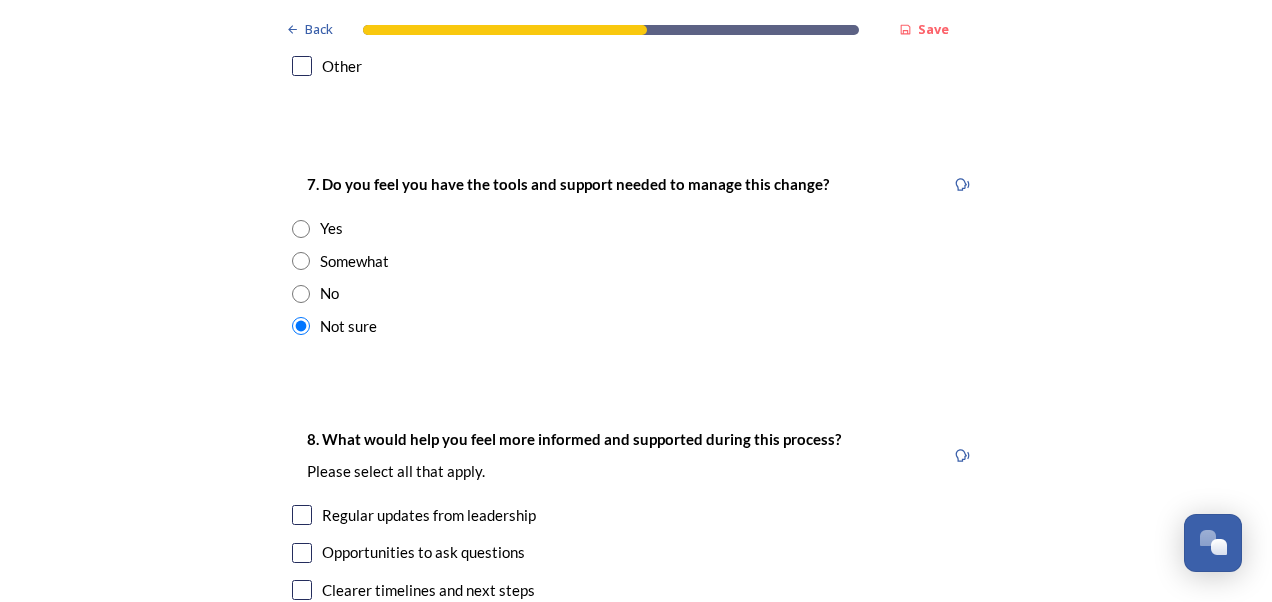 scroll, scrollTop: 4400, scrollLeft: 0, axis: vertical 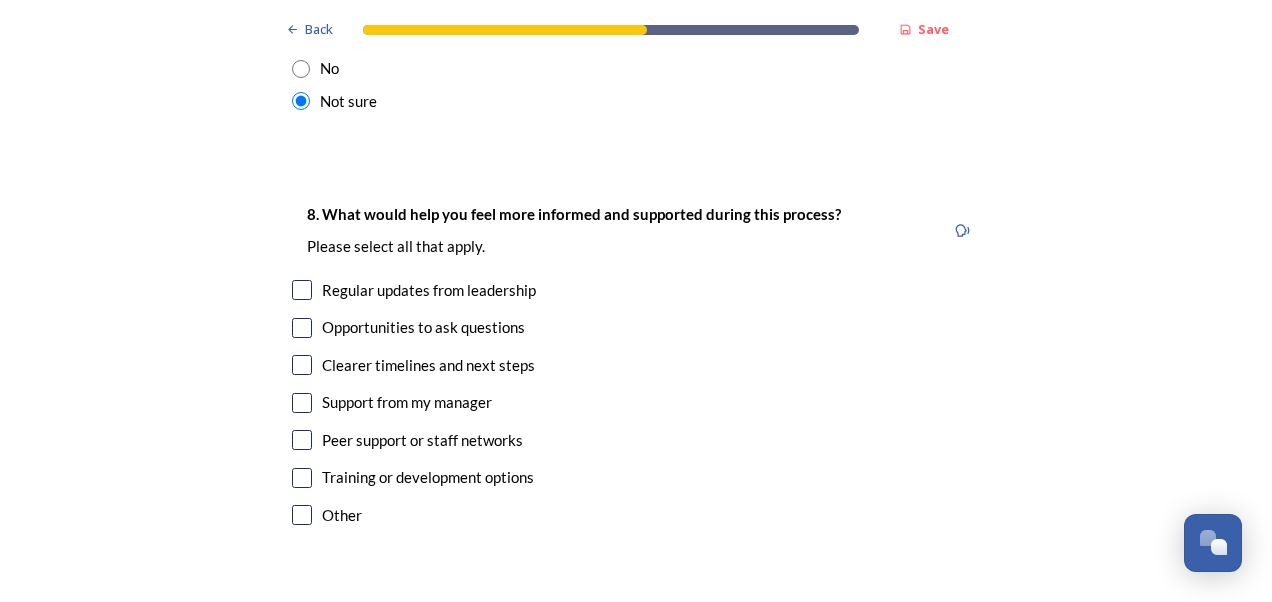 click on "Peer support or staff networks" at bounding box center [422, 440] 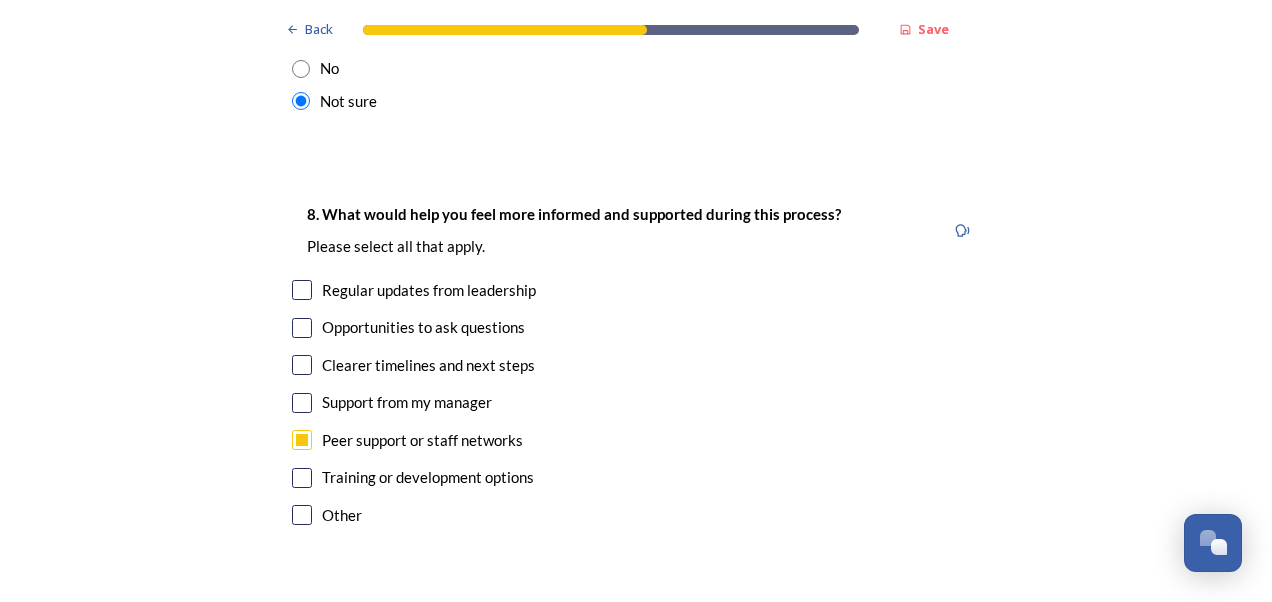 click at bounding box center [302, 478] 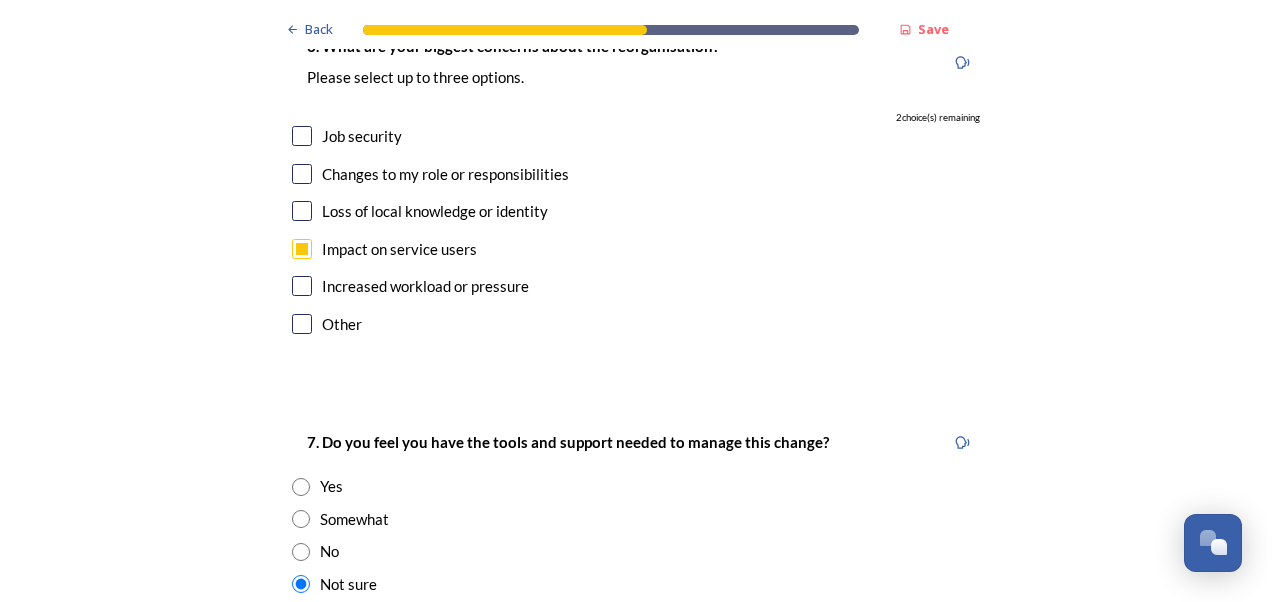 scroll, scrollTop: 3900, scrollLeft: 0, axis: vertical 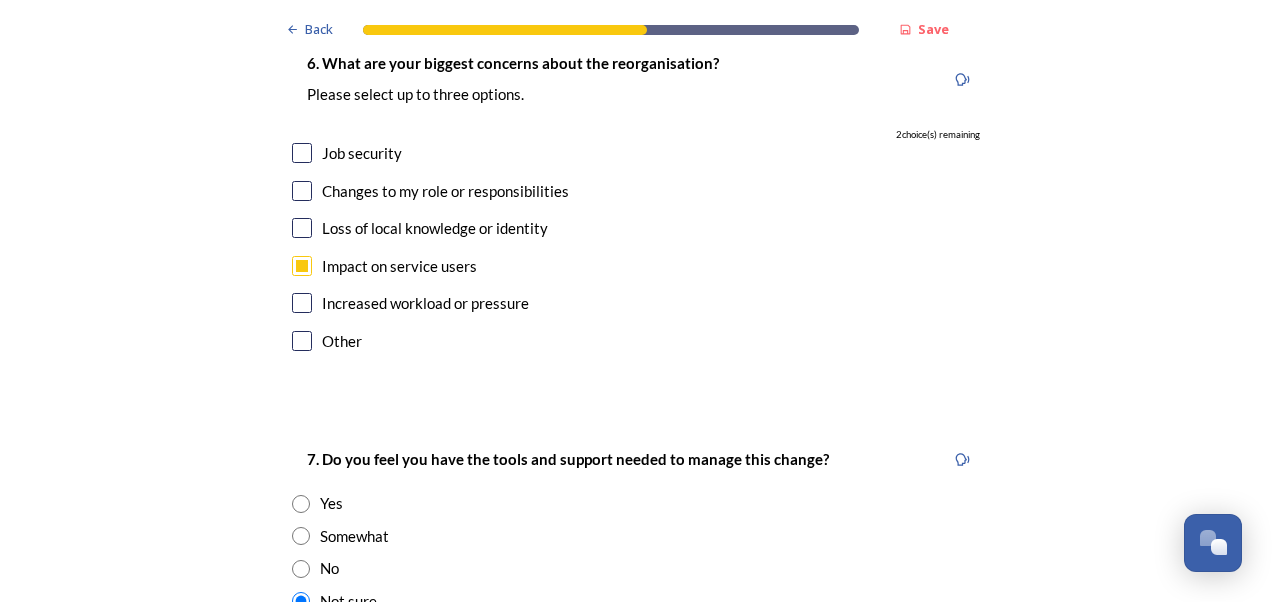 click at bounding box center [302, 303] 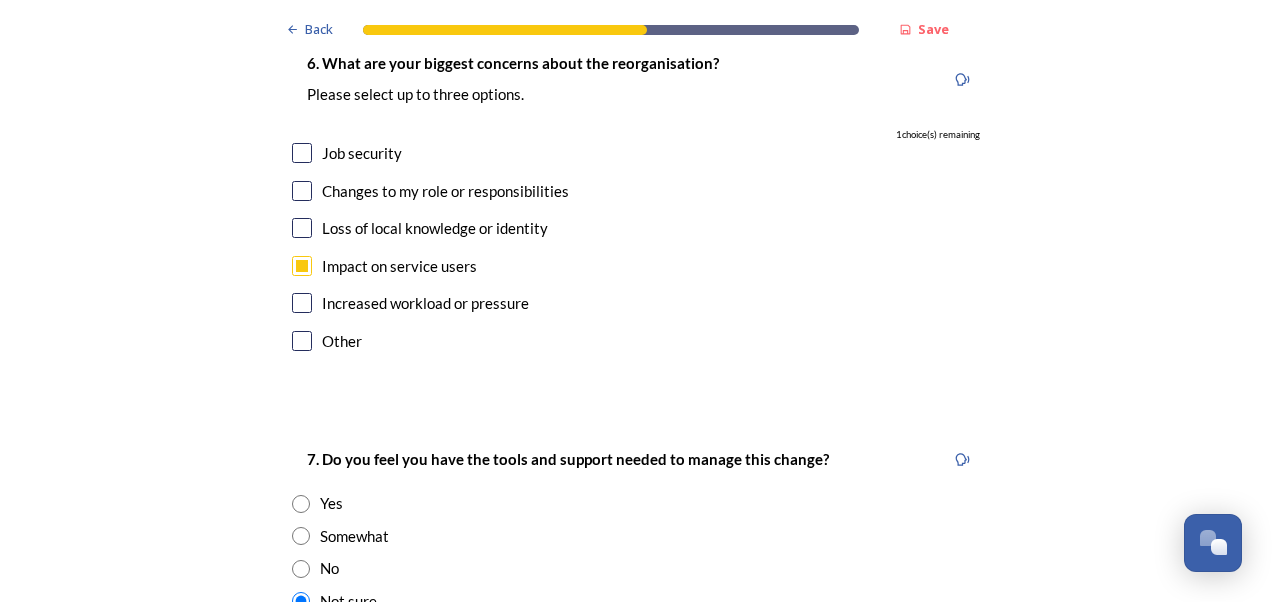 checkbox on "true" 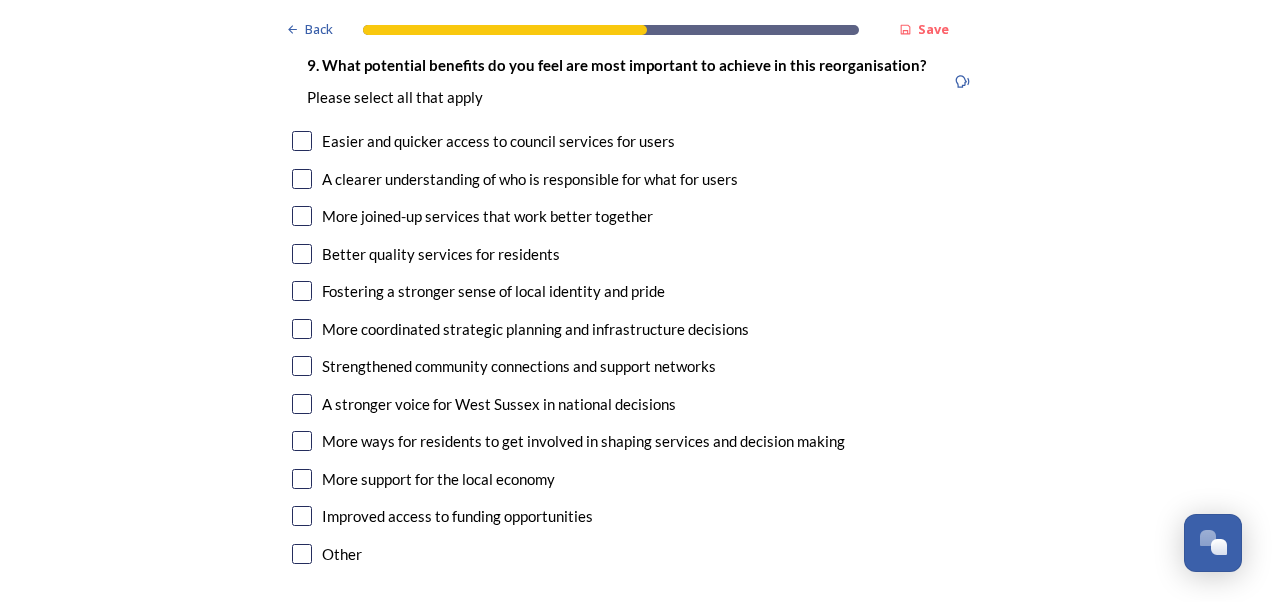 scroll, scrollTop: 5000, scrollLeft: 0, axis: vertical 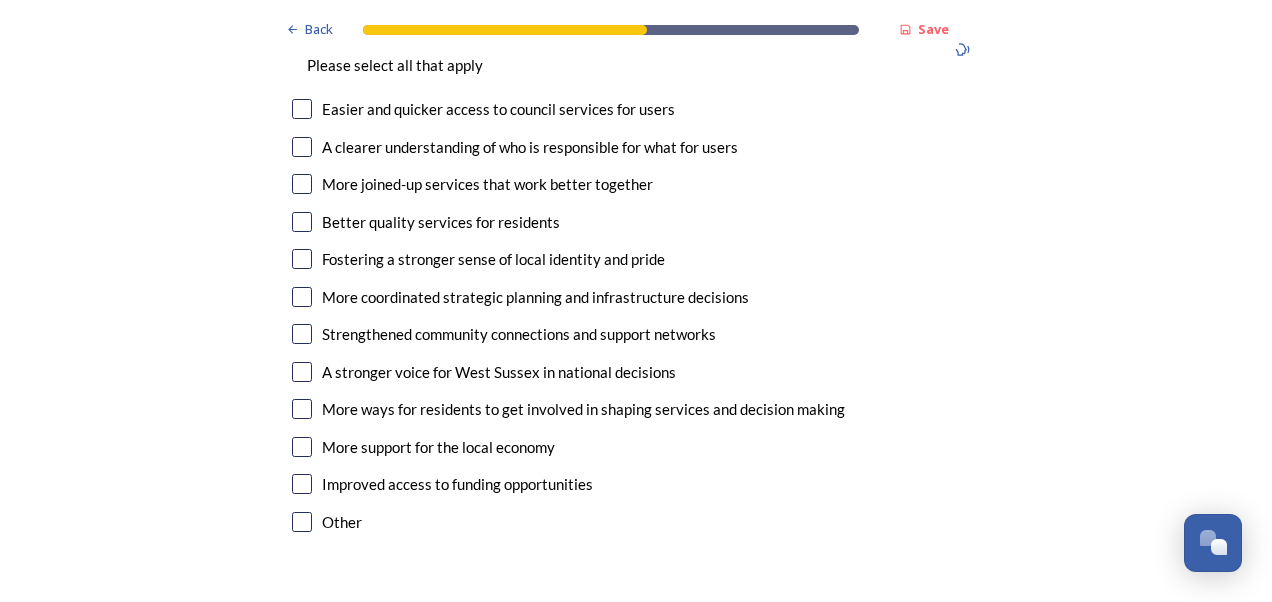 click on "Easier and quicker access to council services for users" at bounding box center (498, 109) 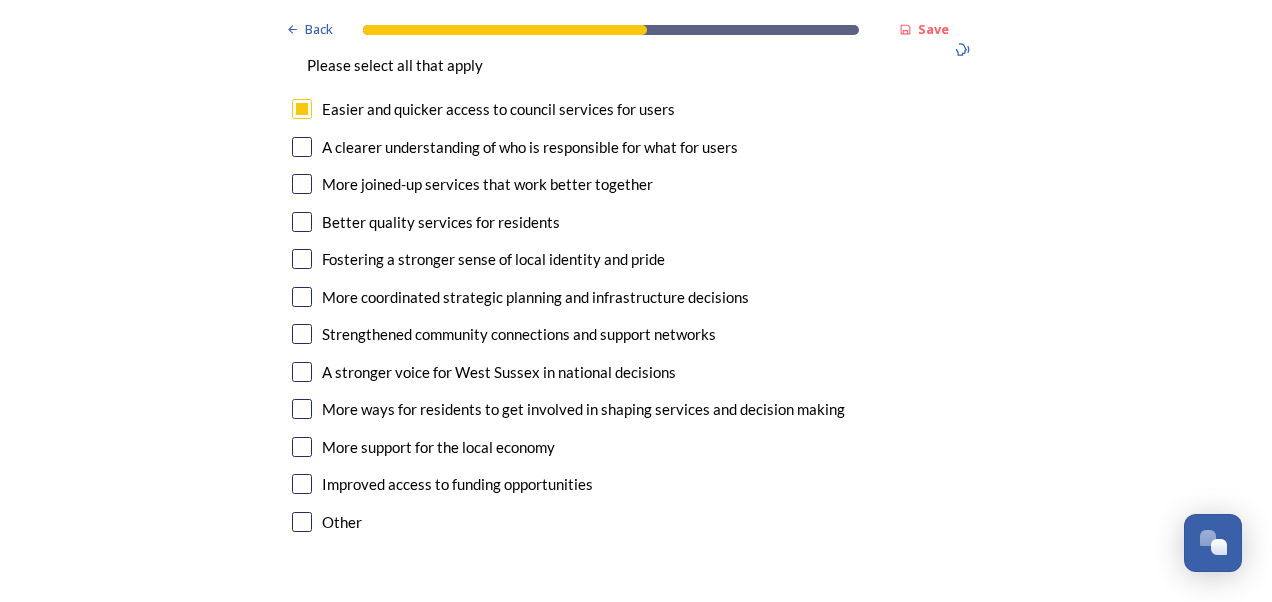 click on "A clearer understanding of who is responsible for what for users" at bounding box center (530, 147) 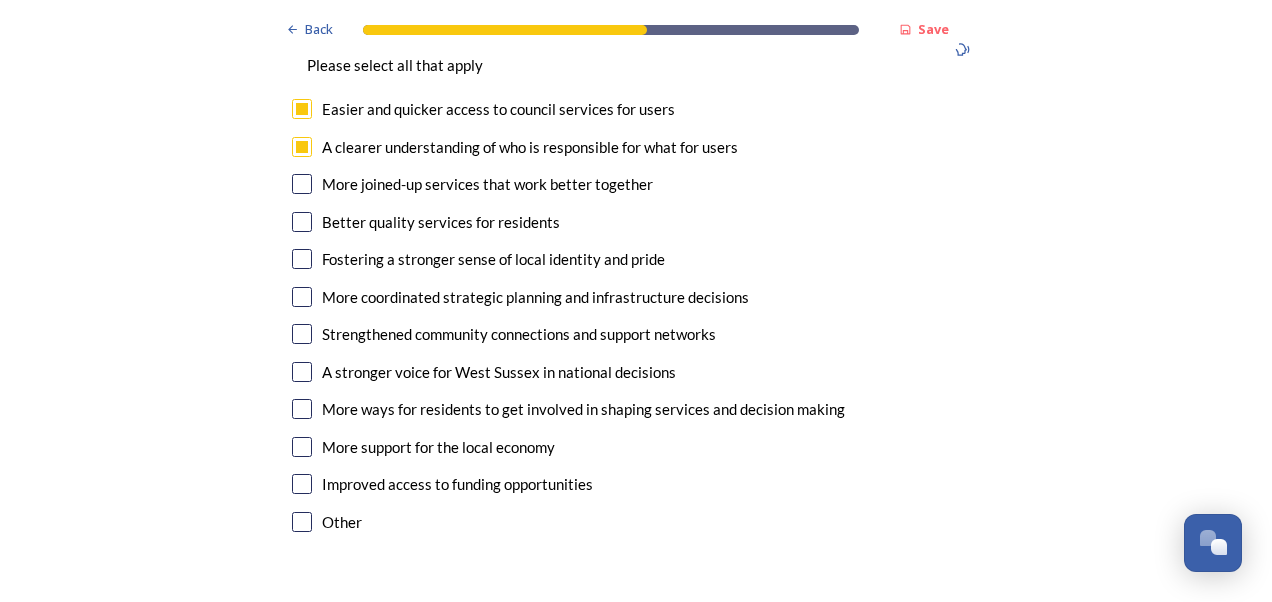 click at bounding box center [302, 184] 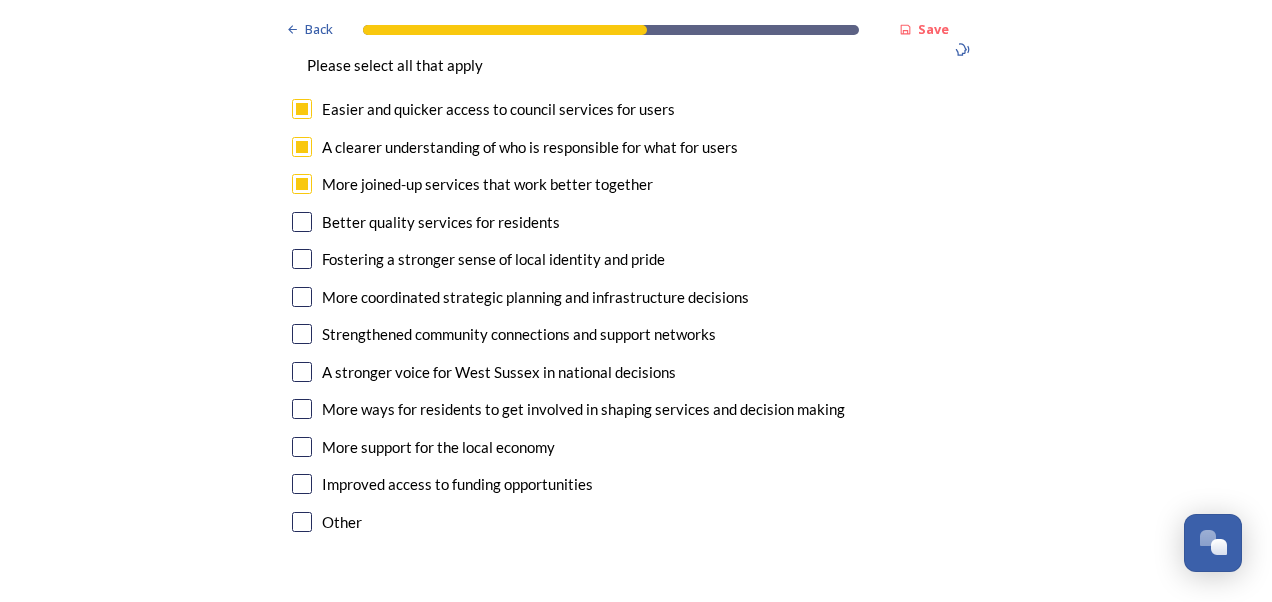 click at bounding box center [302, 222] 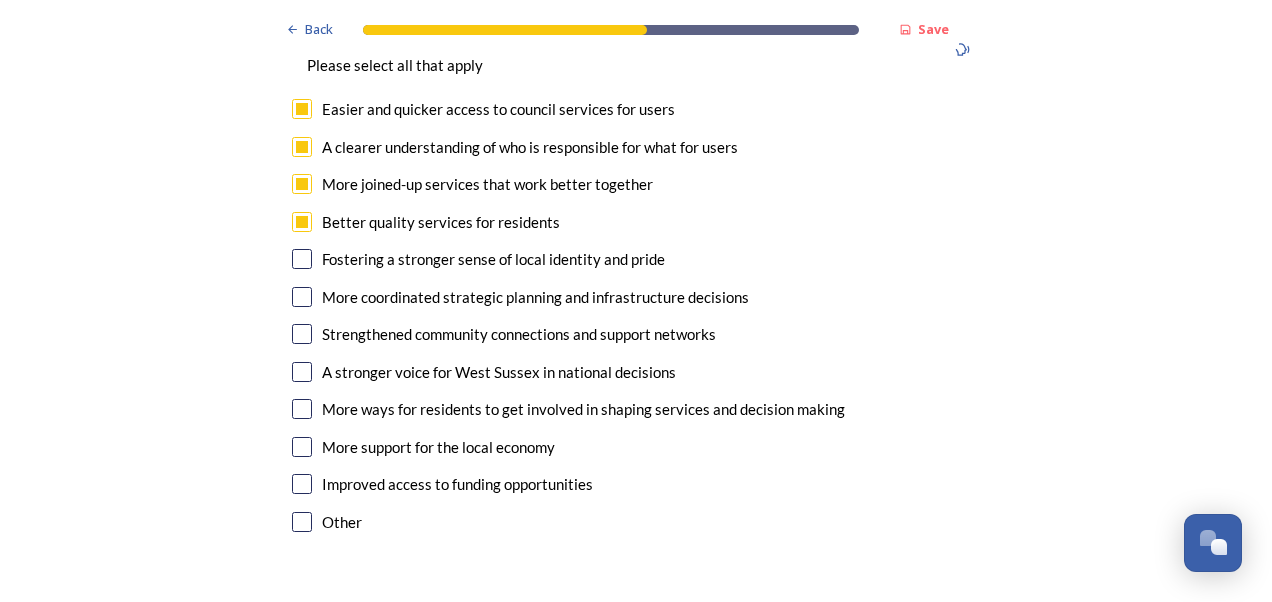 click at bounding box center (302, 409) 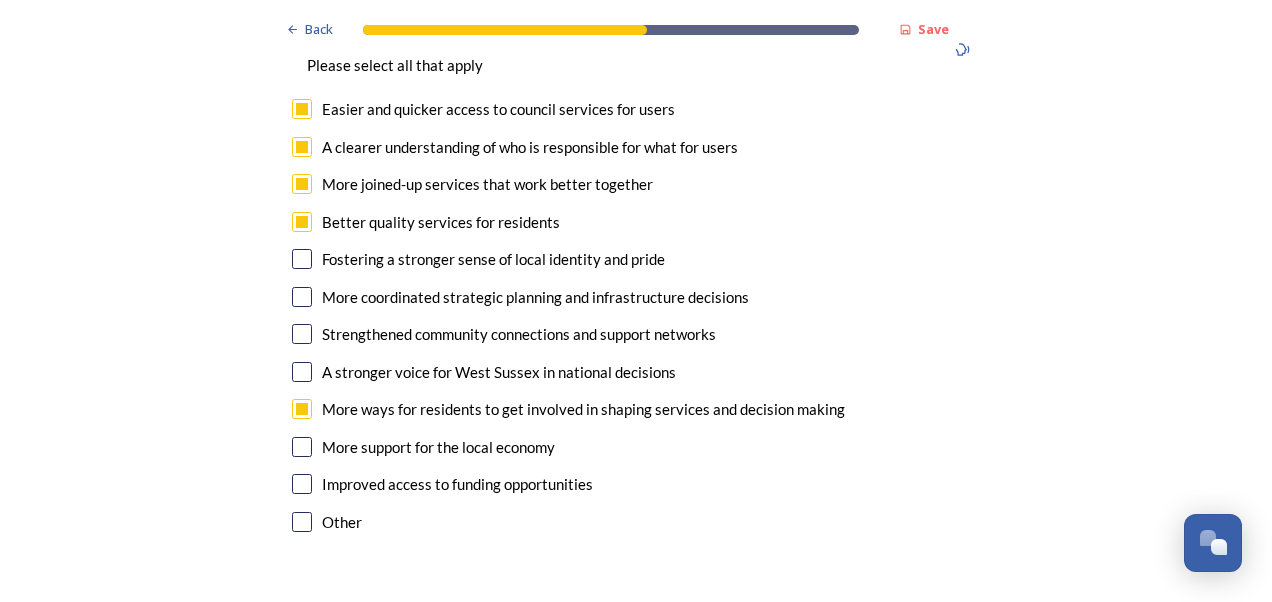 click at bounding box center [302, 447] 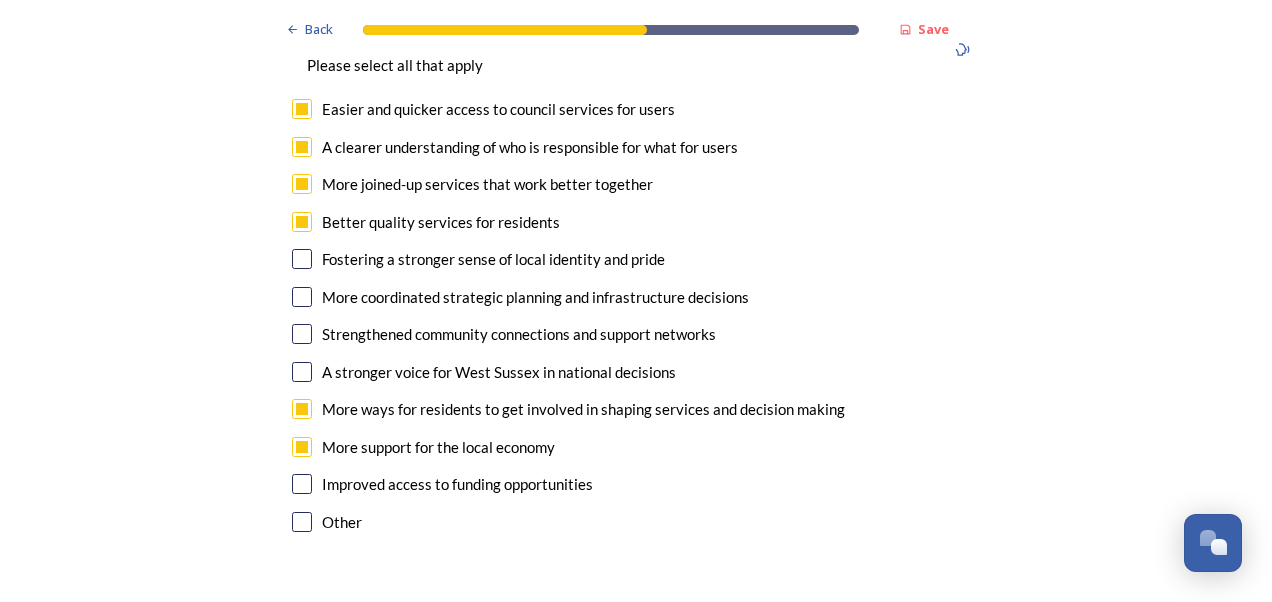click at bounding box center [302, 484] 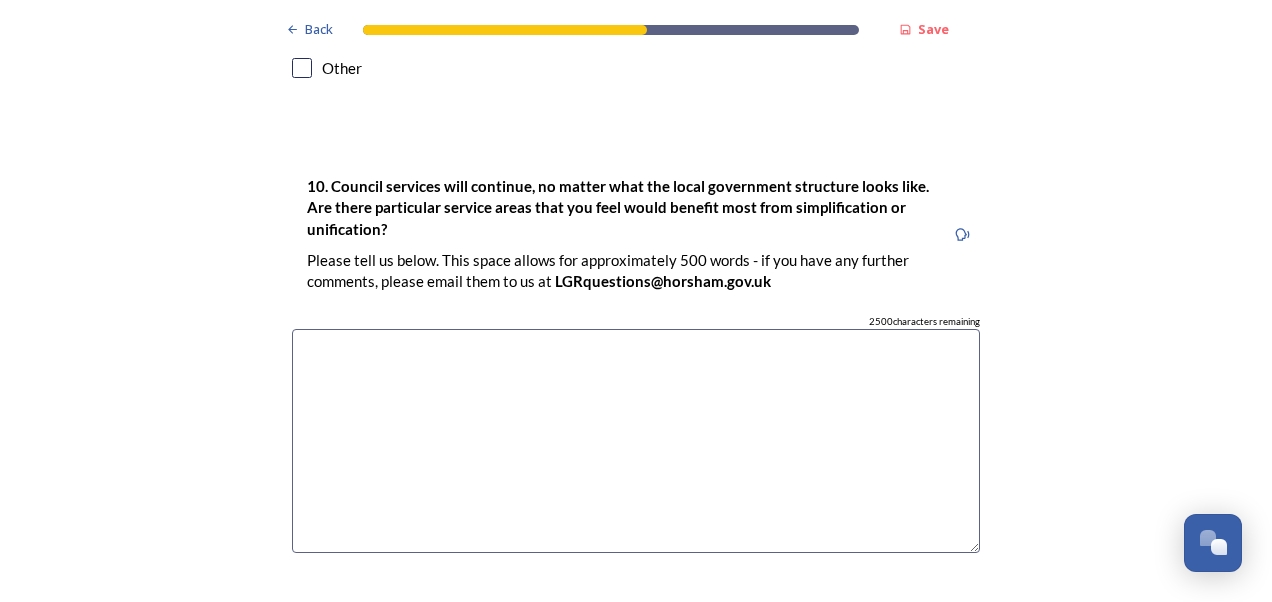 scroll, scrollTop: 5500, scrollLeft: 0, axis: vertical 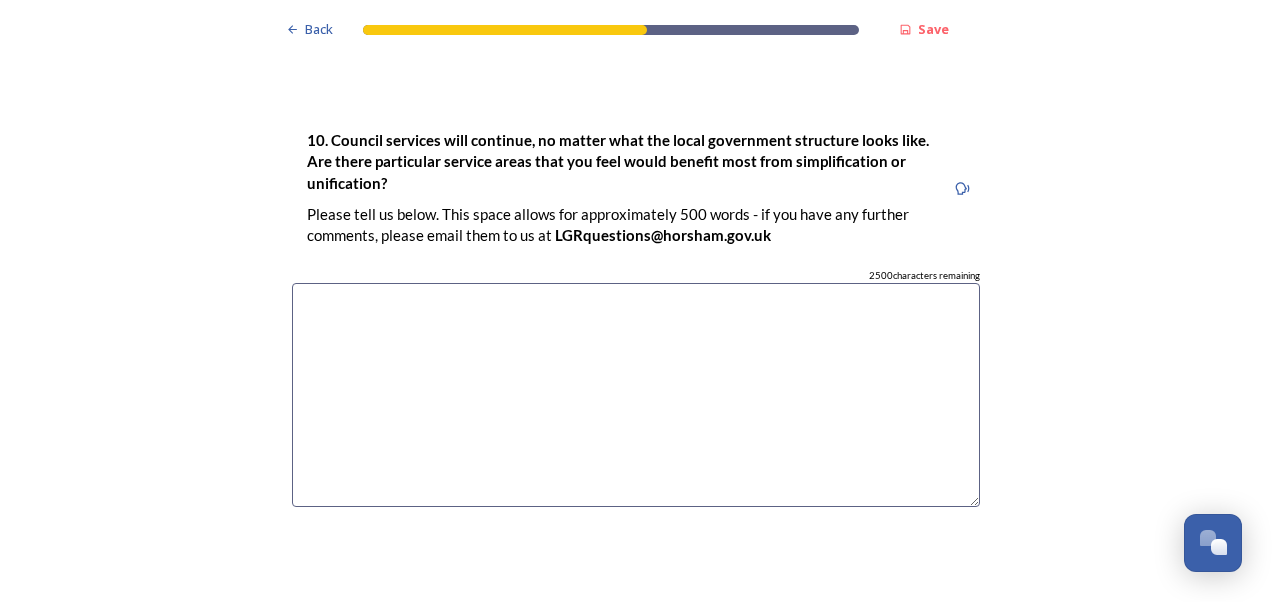 click at bounding box center [636, 395] 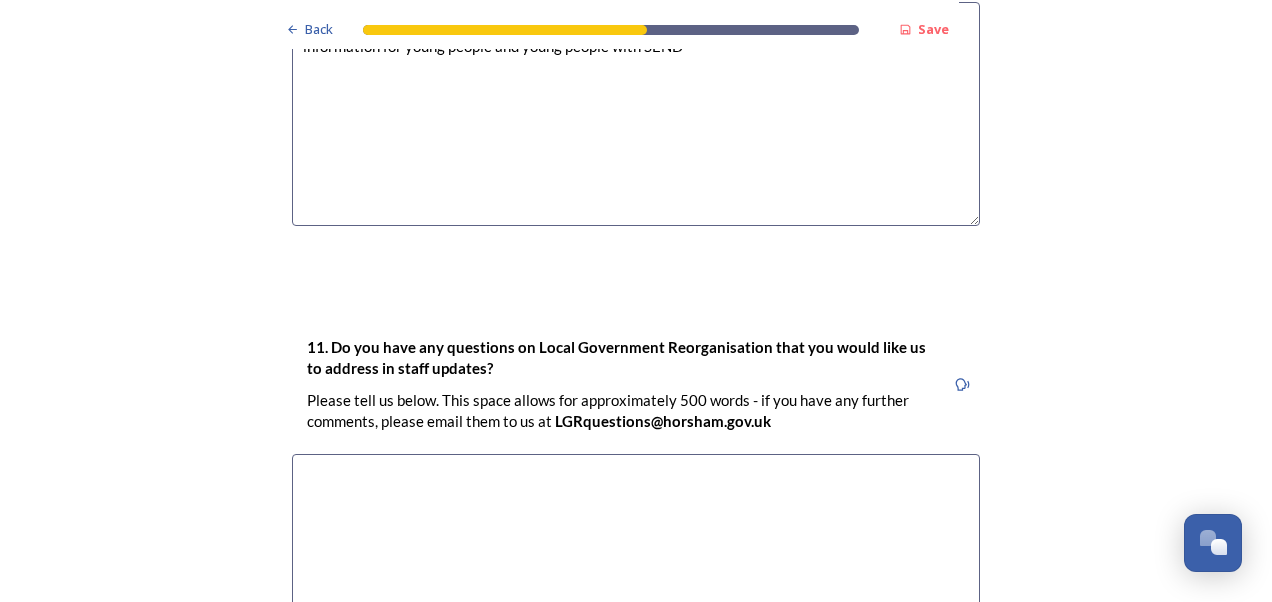scroll, scrollTop: 5900, scrollLeft: 0, axis: vertical 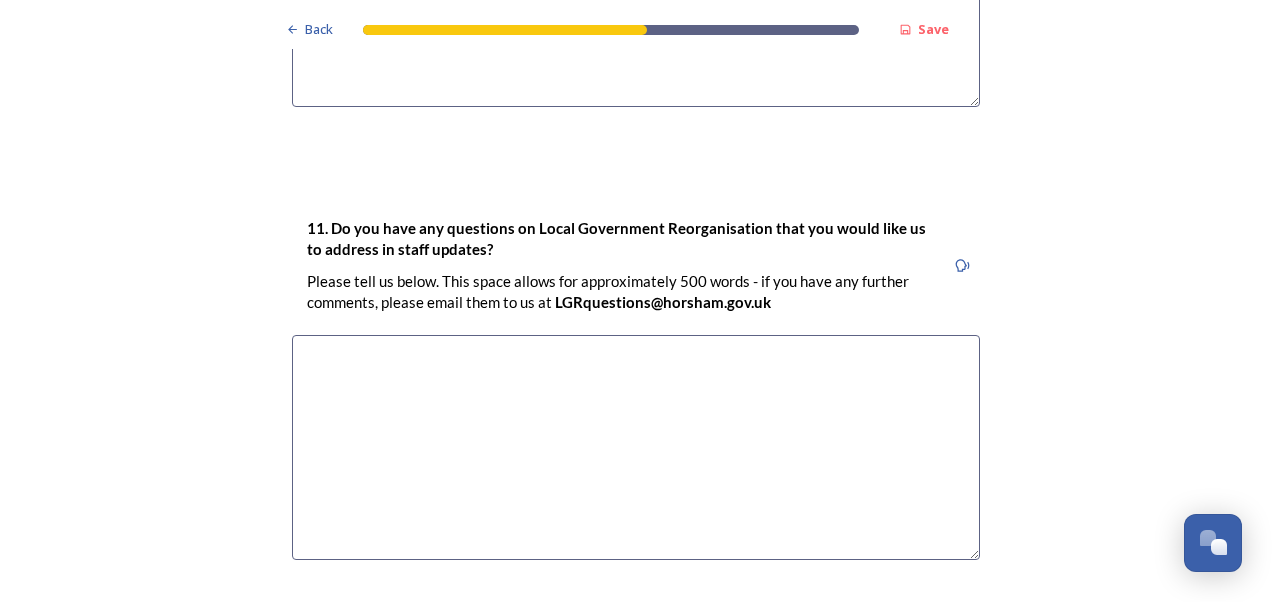type on "Children and young people to continue their drive for better joined up services and sharing information for young people and young people with SEND" 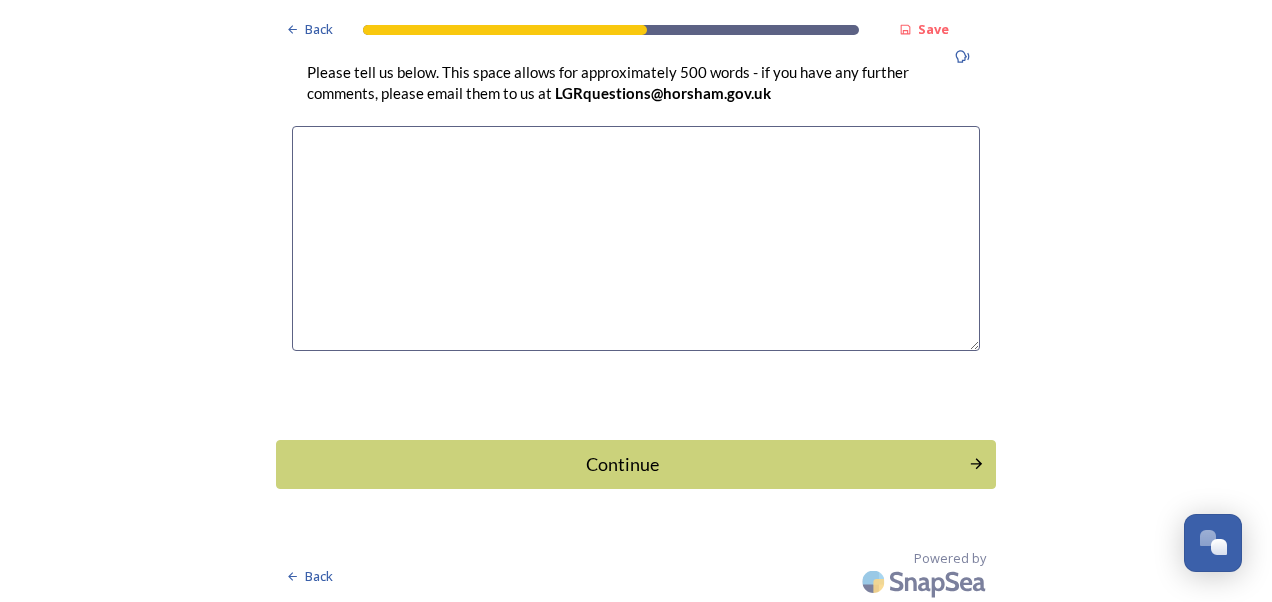 scroll, scrollTop: 6110, scrollLeft: 0, axis: vertical 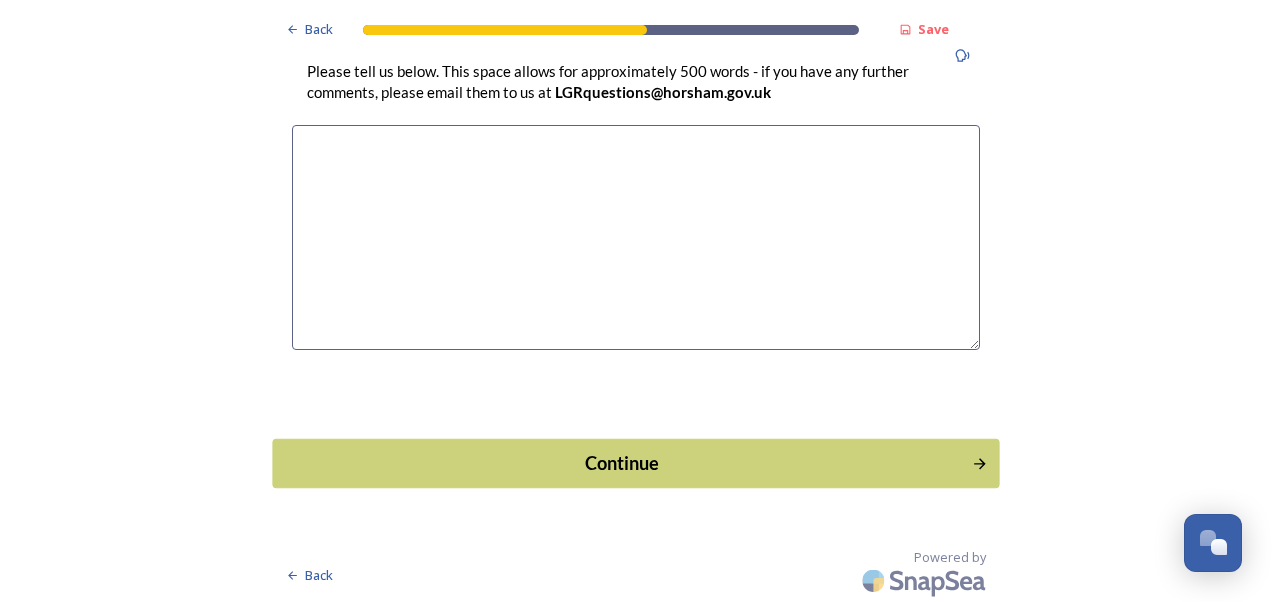 click on "Continue" at bounding box center (622, 462) 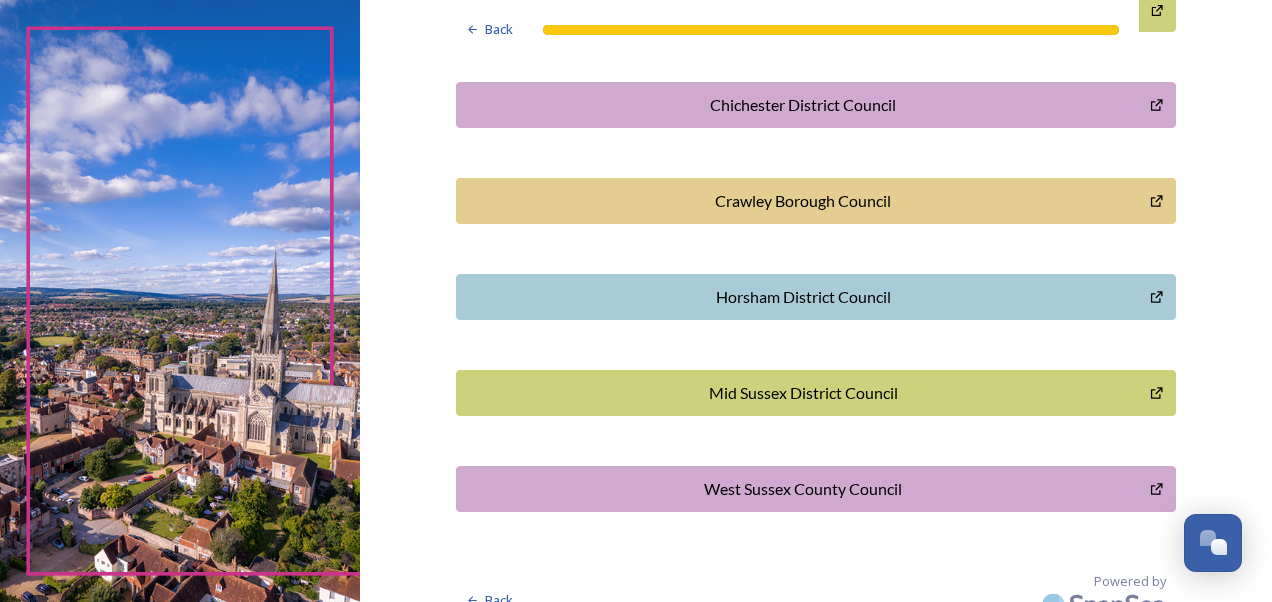 scroll, scrollTop: 682, scrollLeft: 0, axis: vertical 